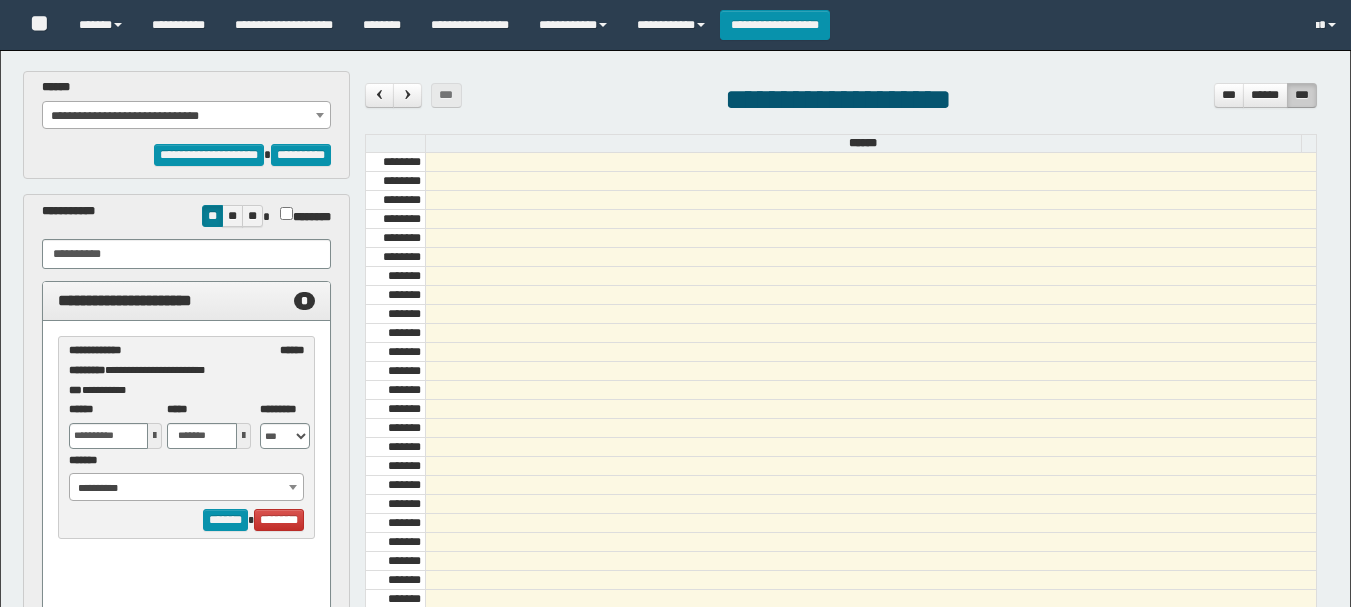 select on "******" 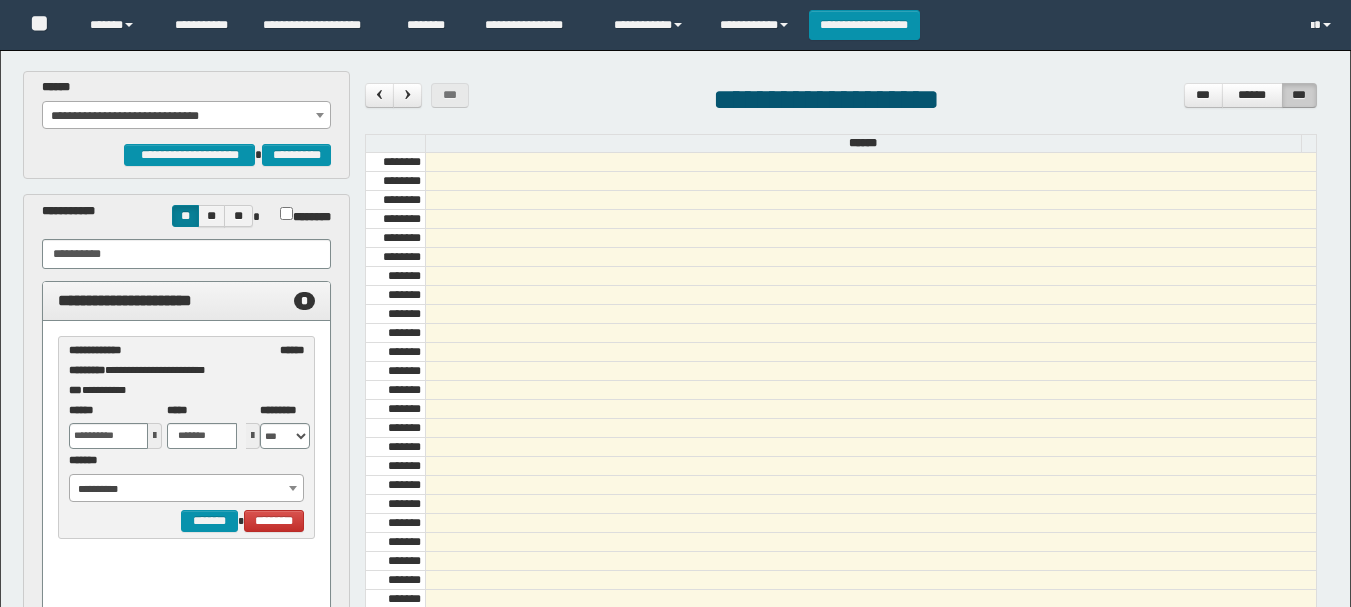 scroll, scrollTop: 100, scrollLeft: 0, axis: vertical 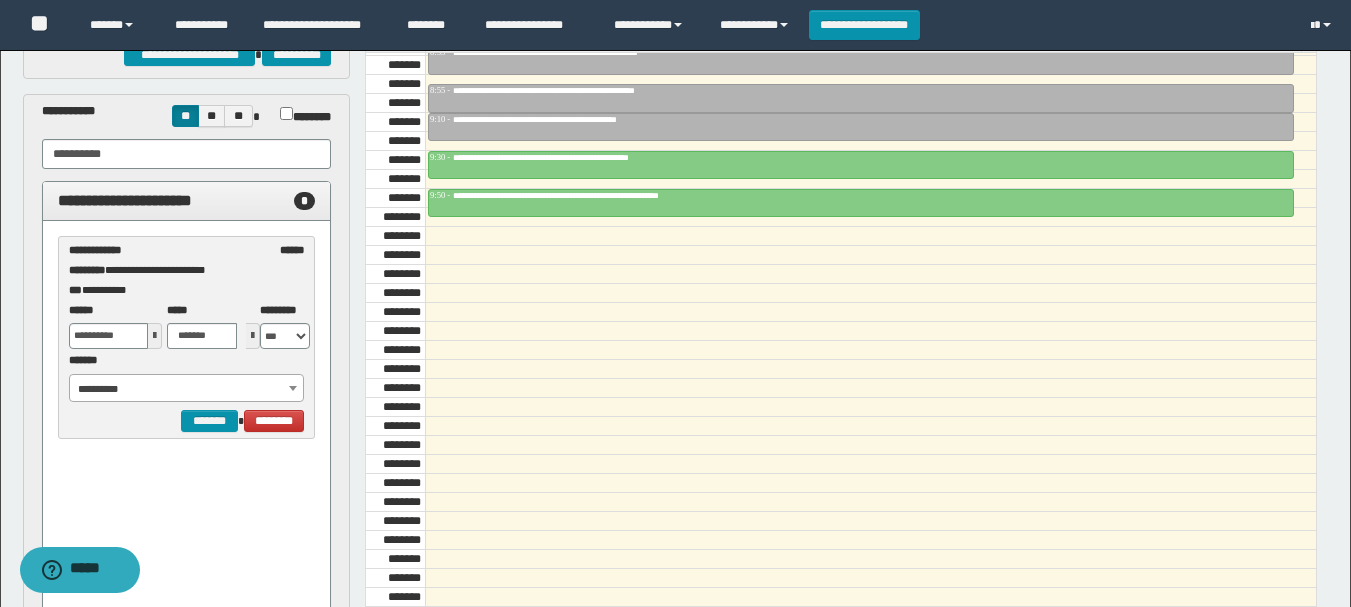 click on "**********" at bounding box center (186, 389) 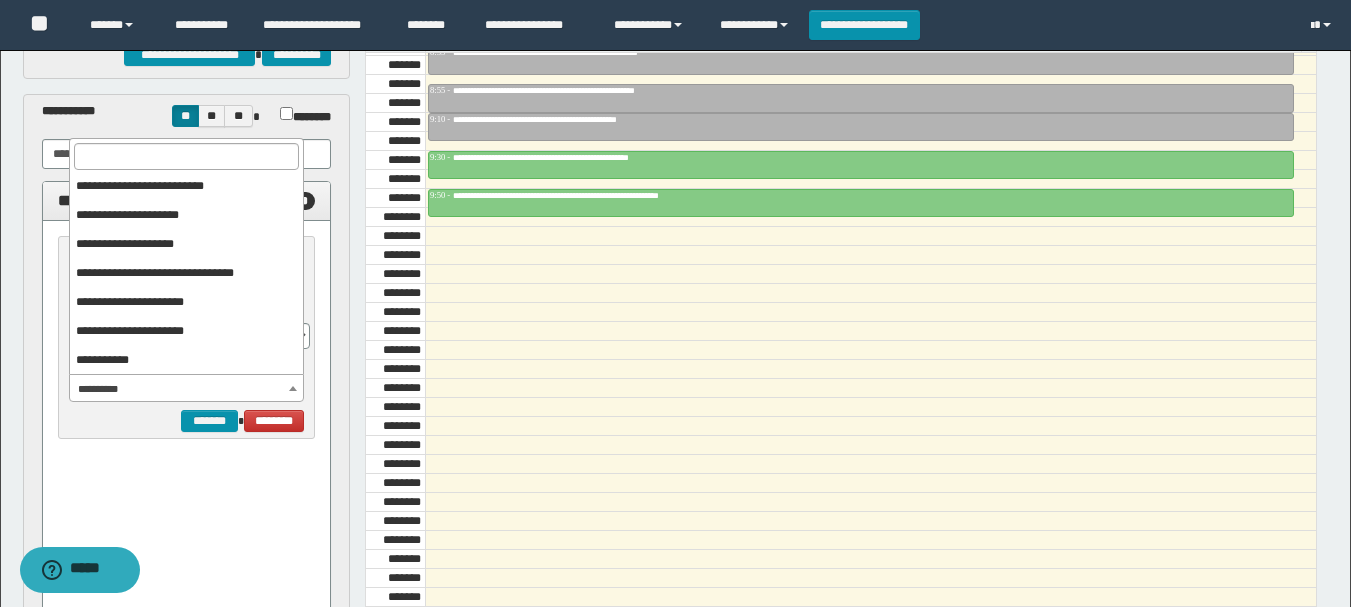 scroll, scrollTop: 184, scrollLeft: 0, axis: vertical 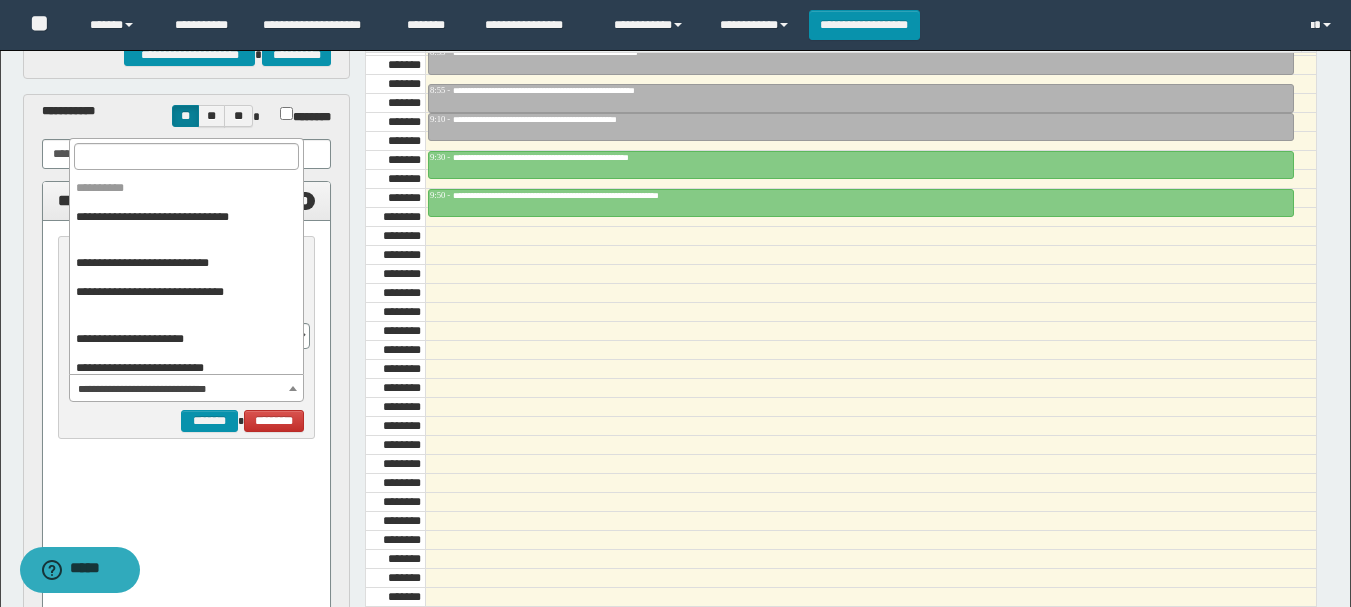 click on "**********" at bounding box center (186, 389) 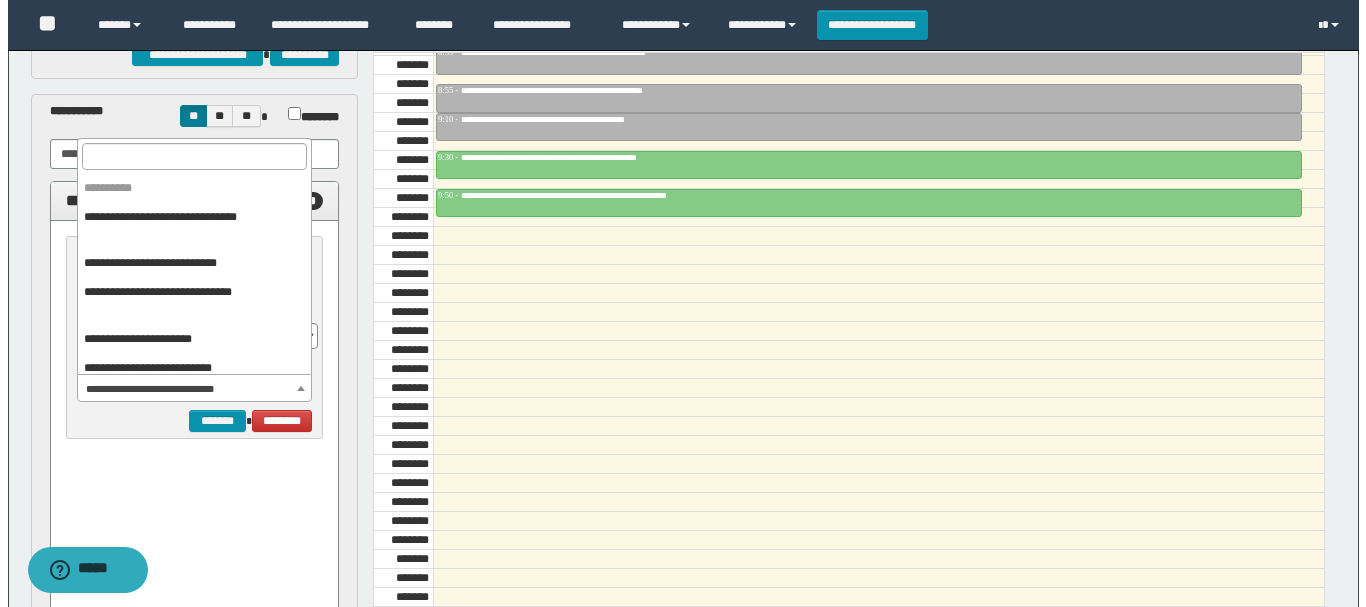 scroll, scrollTop: 184, scrollLeft: 0, axis: vertical 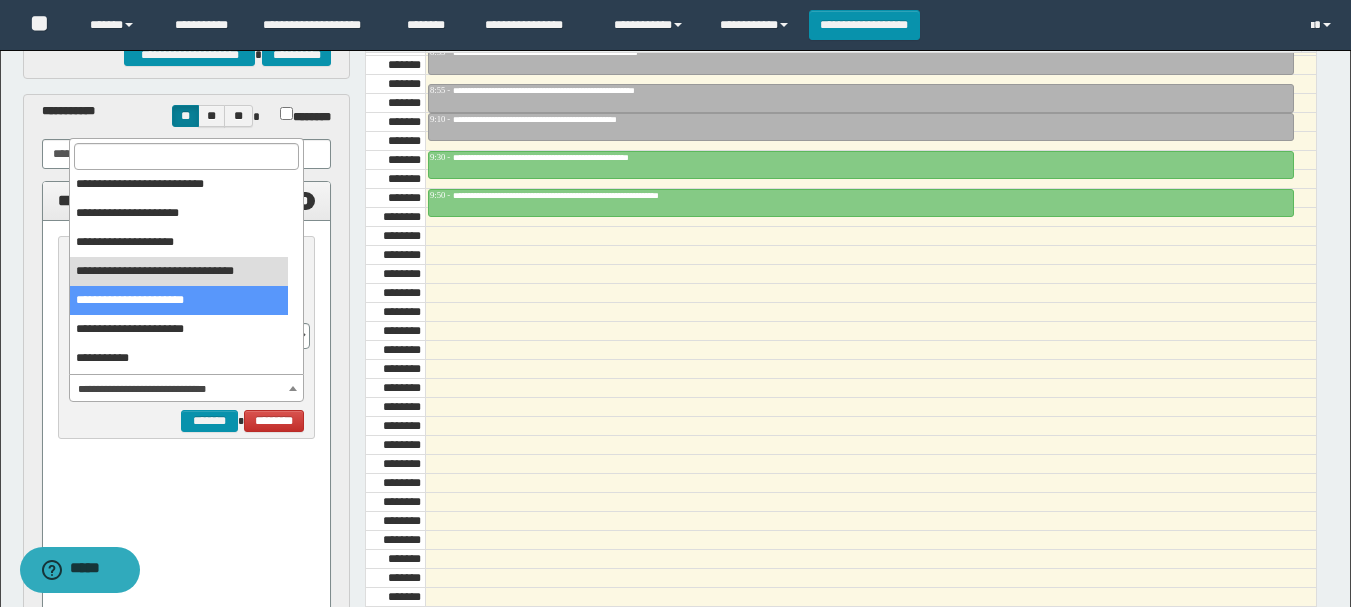 select on "******" 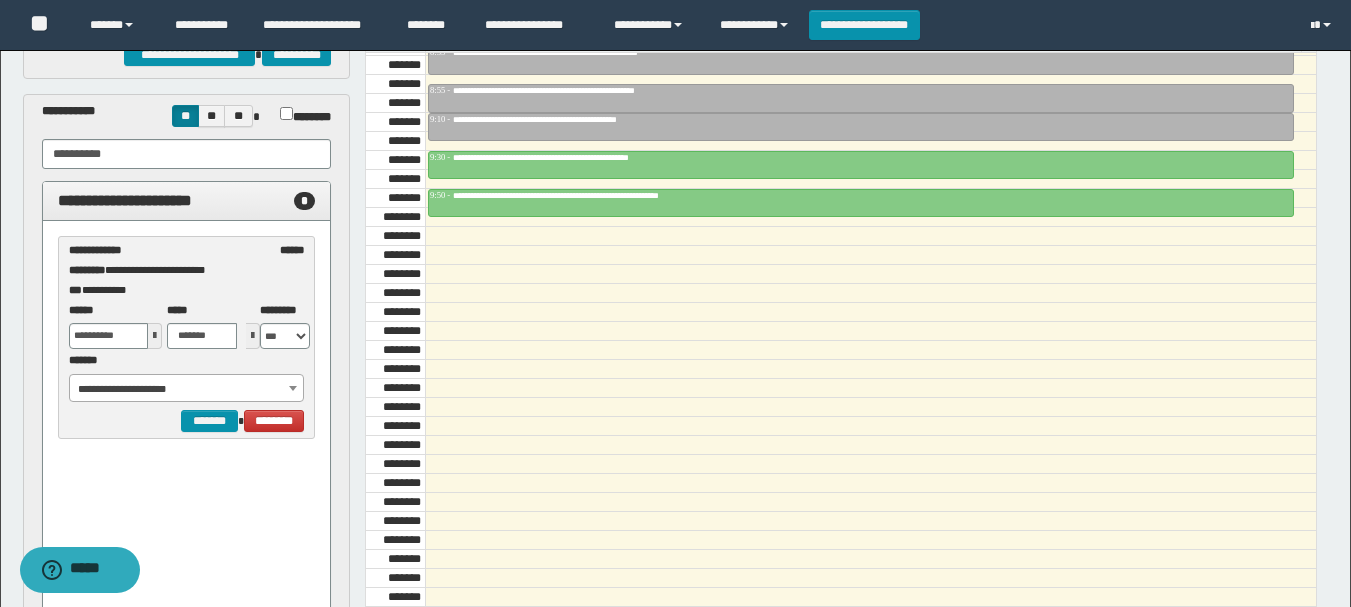 click at bounding box center (155, 336) 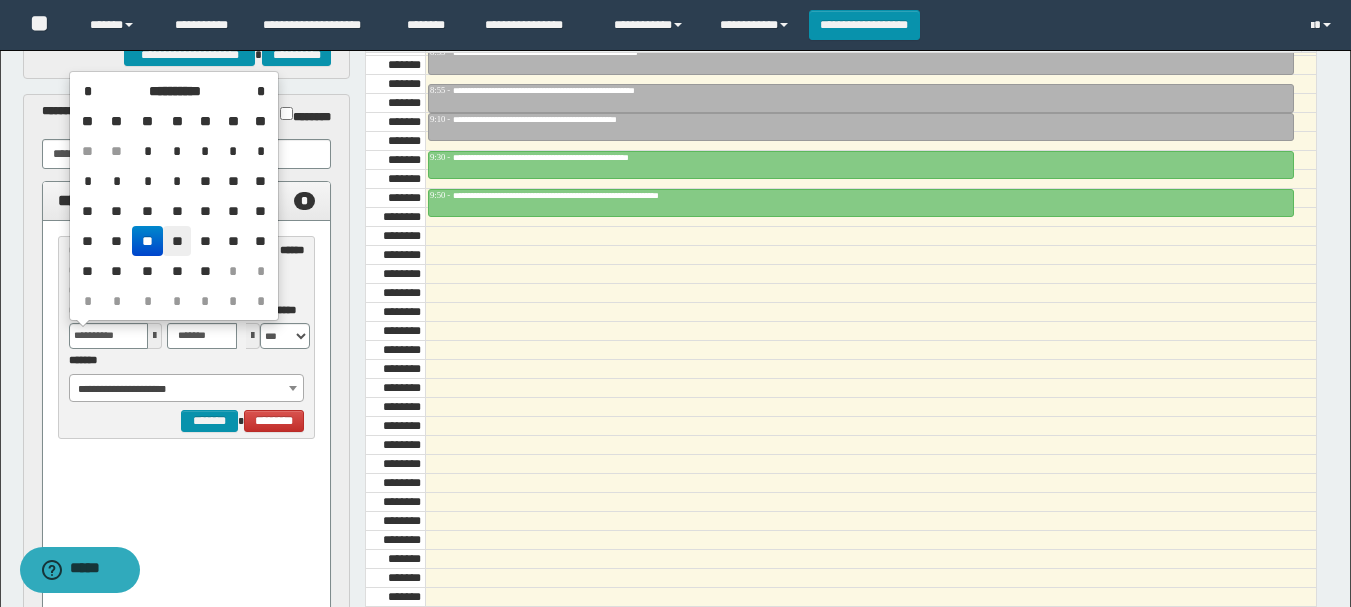 click on "**" at bounding box center (177, 241) 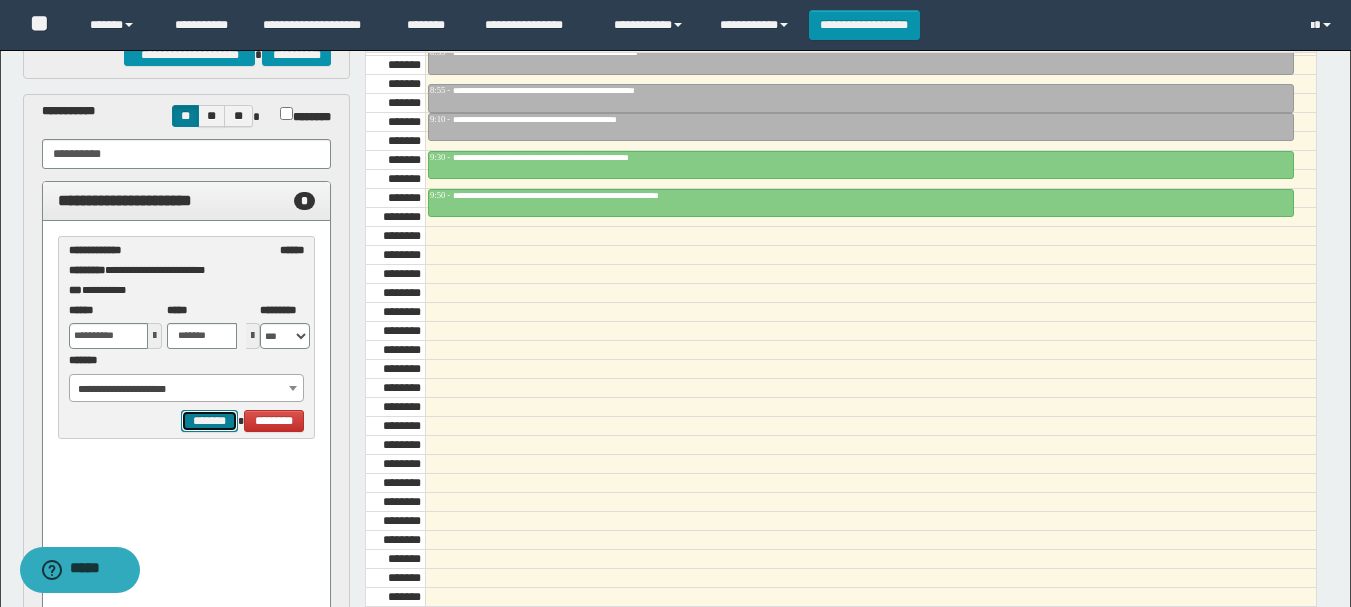 click on "*******" at bounding box center [209, 421] 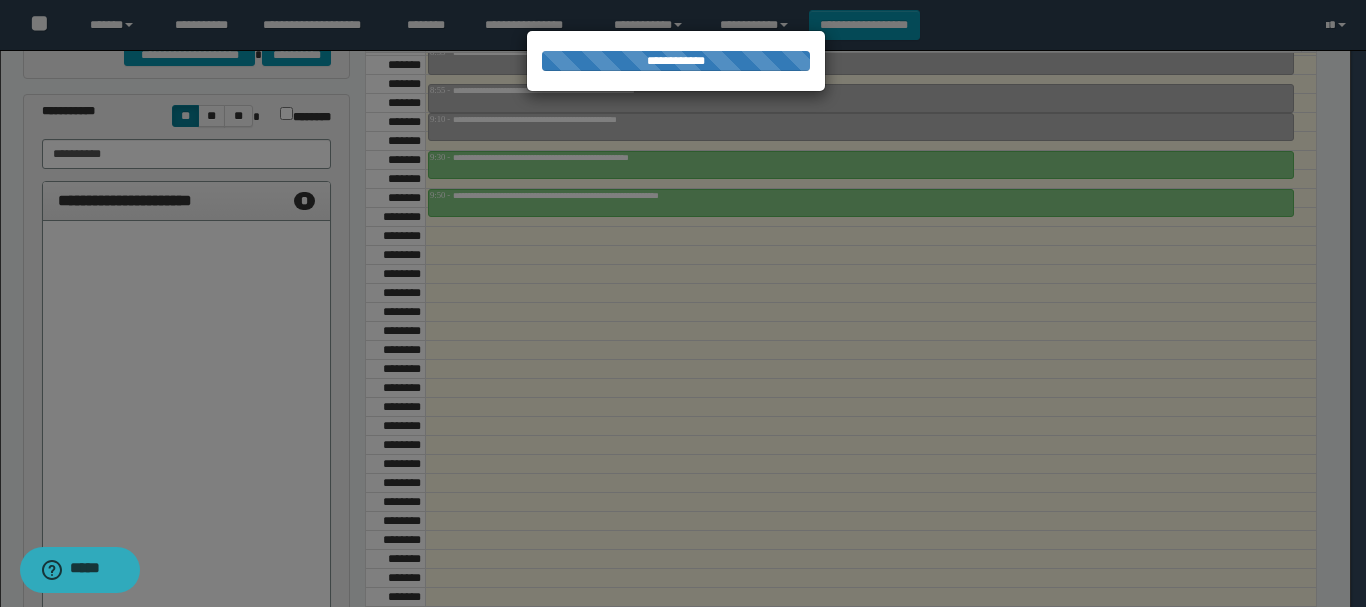 select on "******" 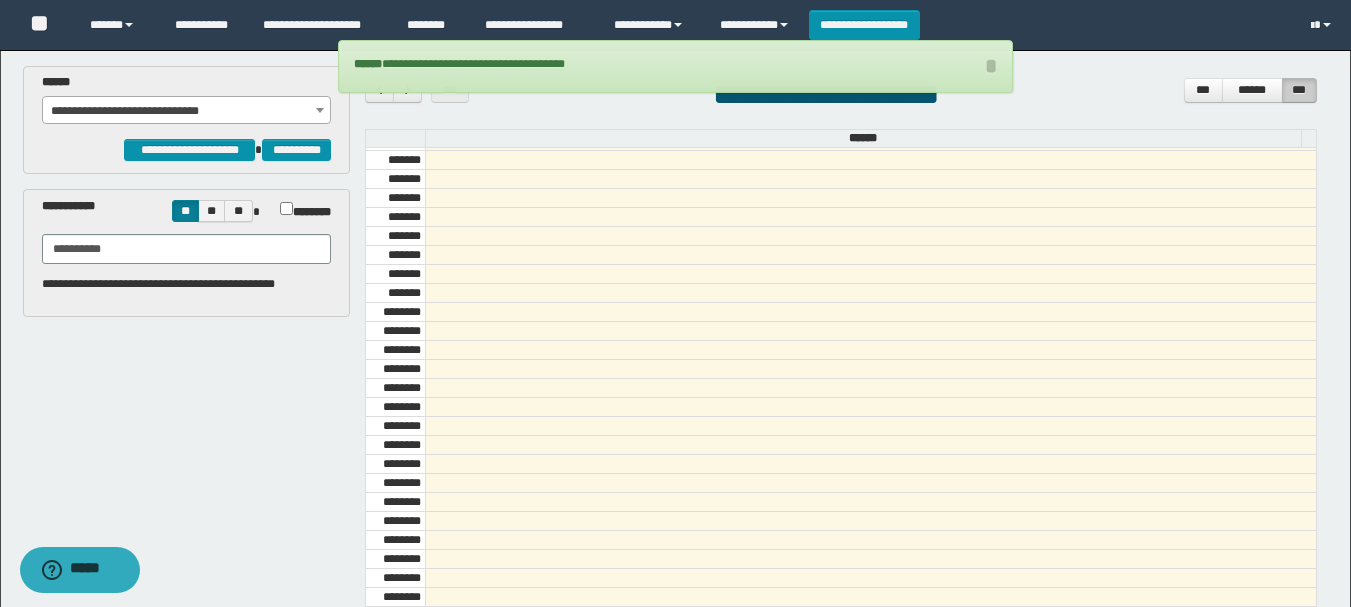 scroll, scrollTop: 0, scrollLeft: 0, axis: both 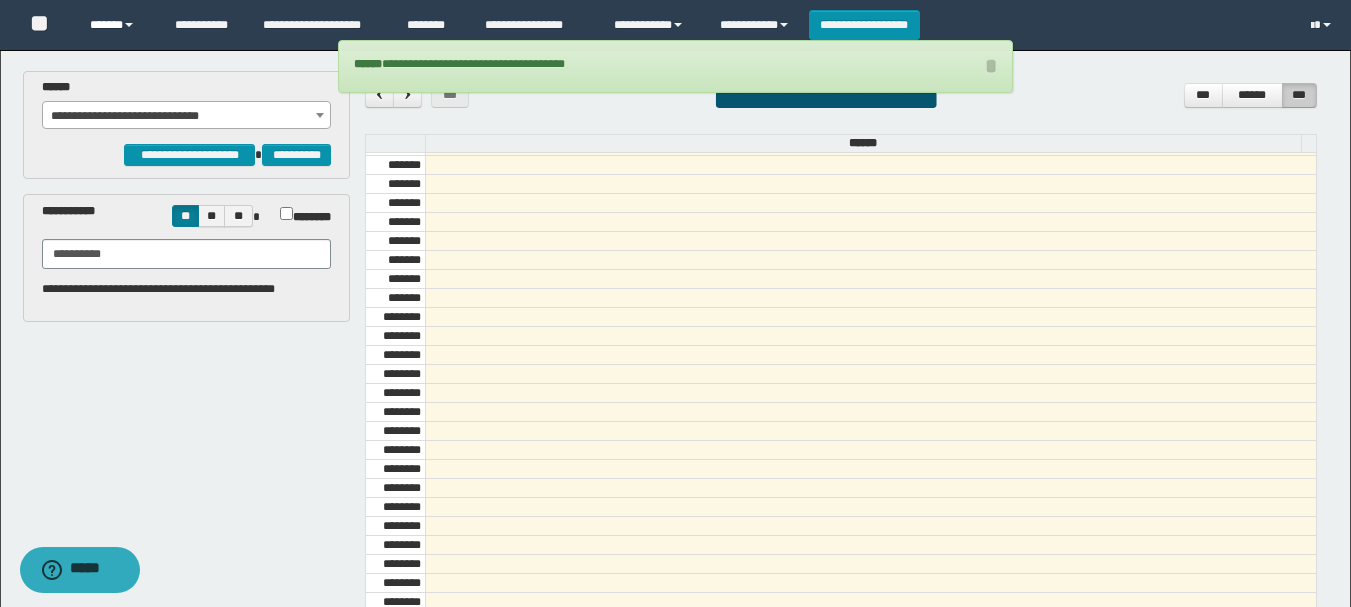 click on "******" at bounding box center (117, 25) 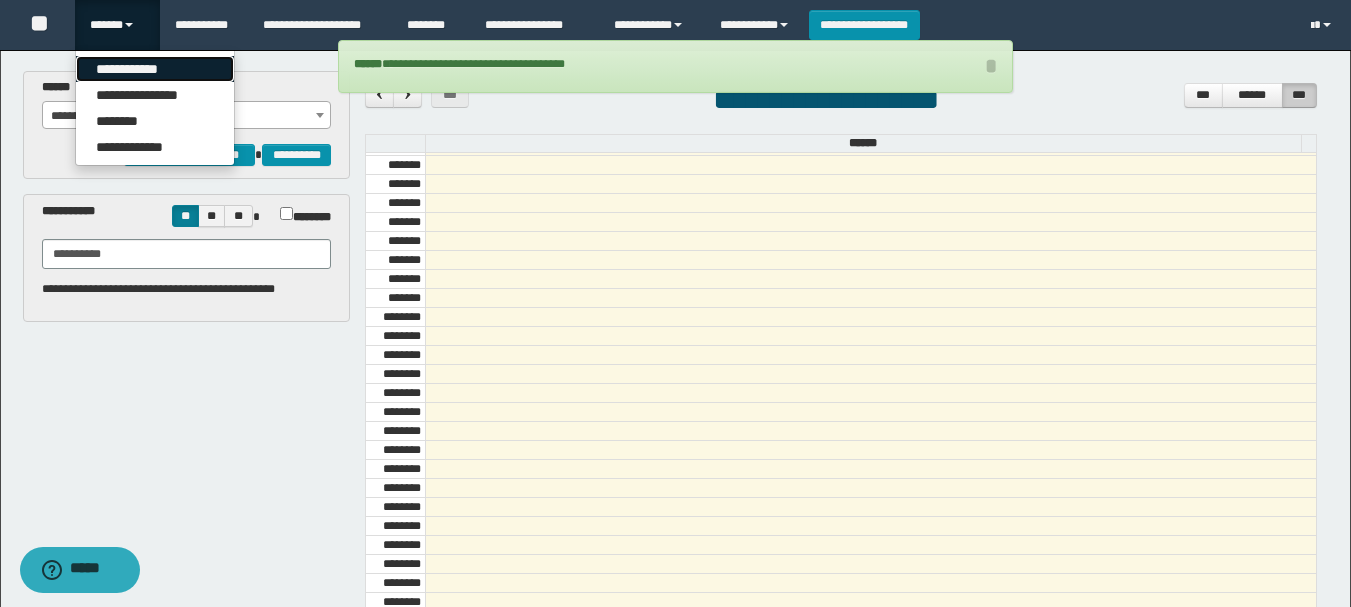 click on "**********" at bounding box center [155, 69] 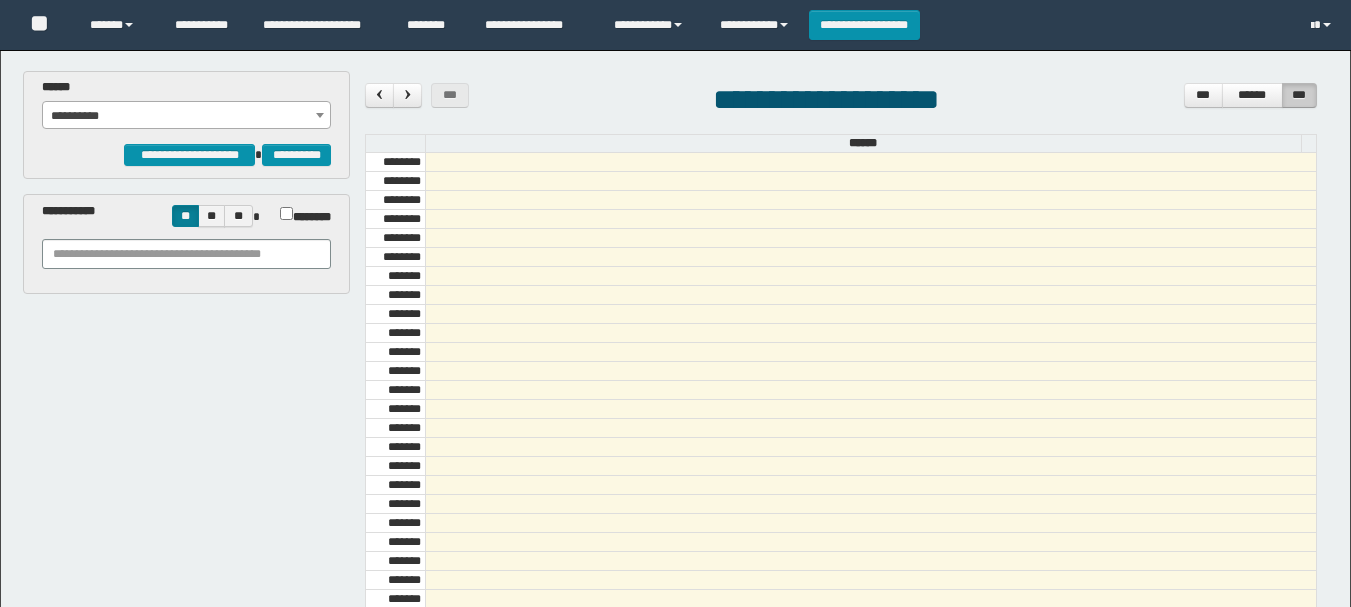 scroll, scrollTop: 0, scrollLeft: 0, axis: both 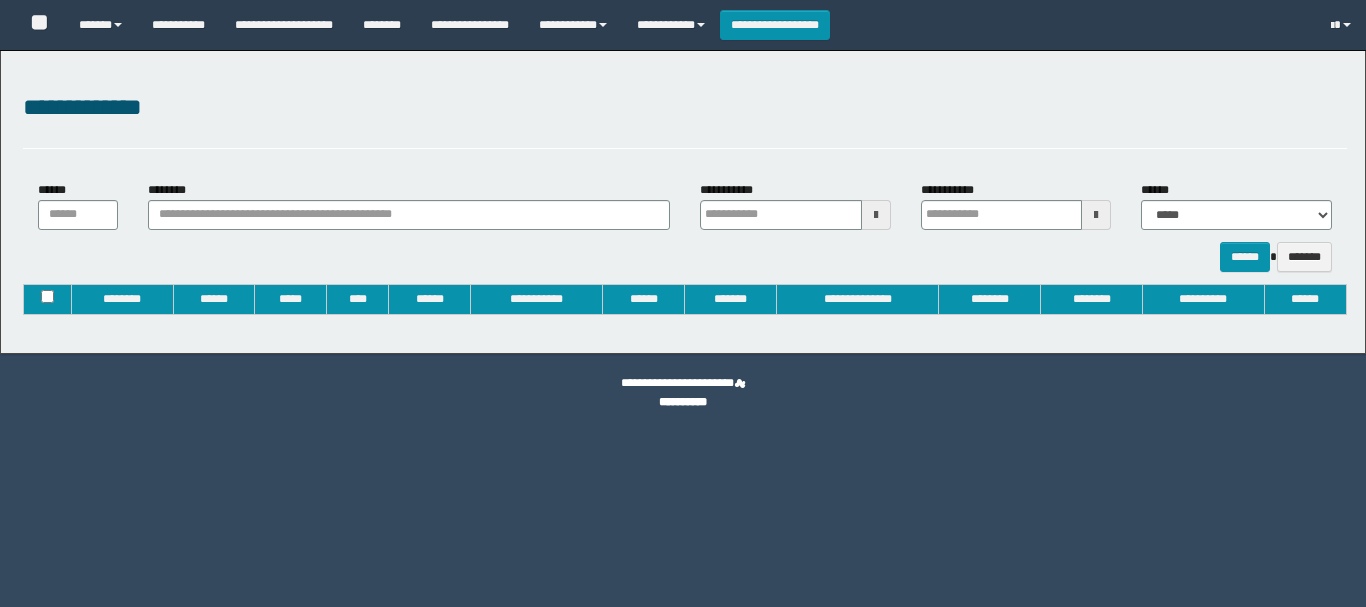 type on "**********" 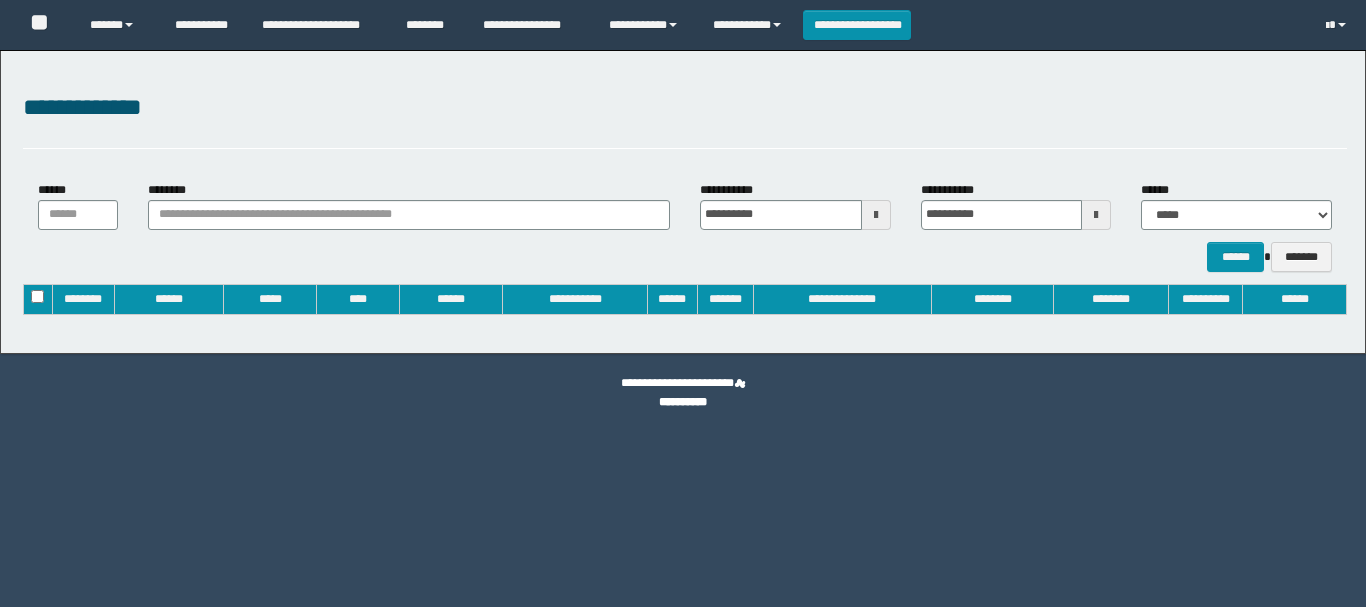 scroll, scrollTop: 0, scrollLeft: 0, axis: both 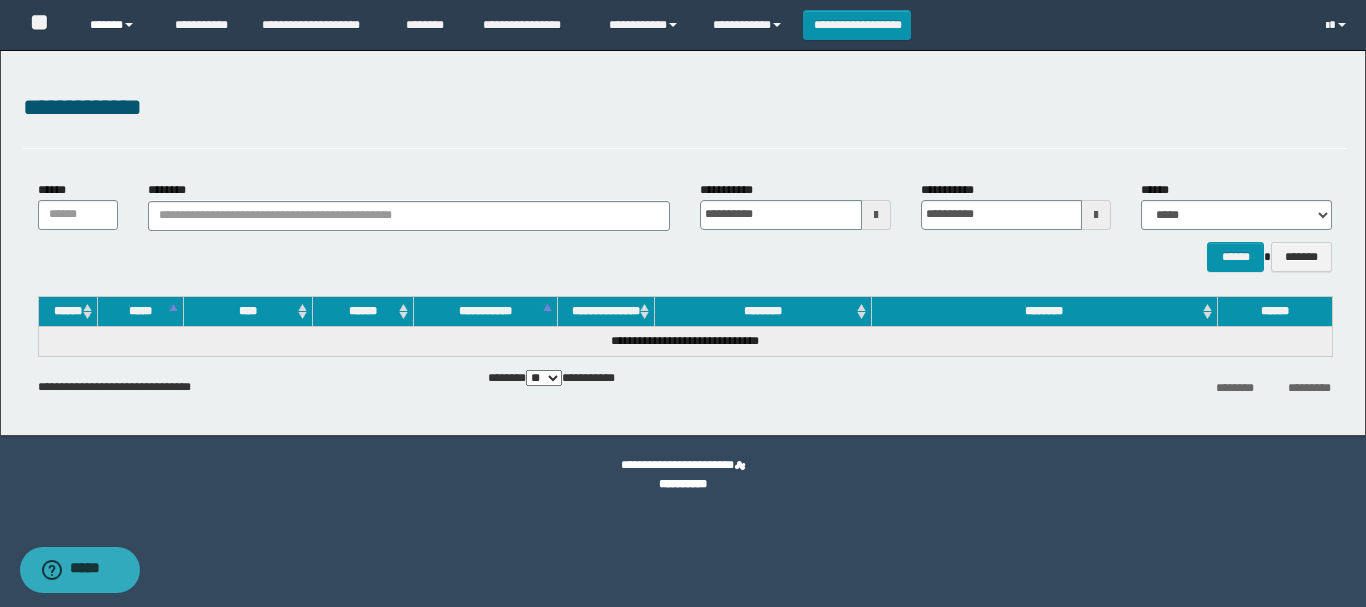 click on "******" at bounding box center (117, 25) 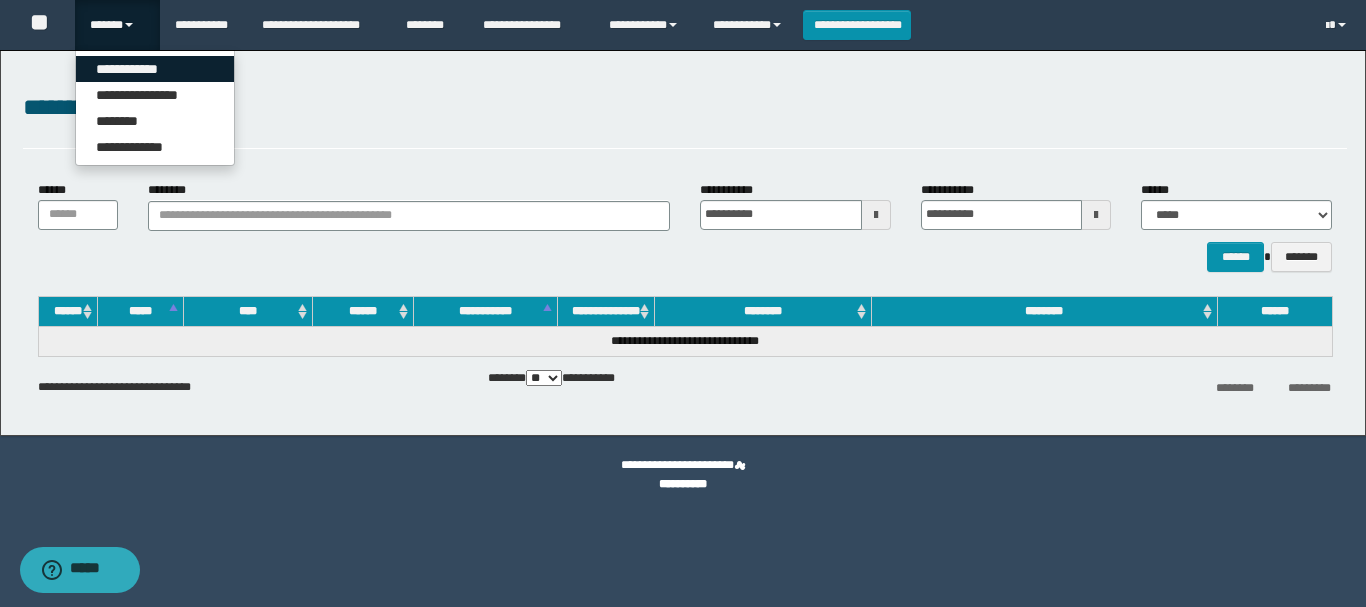 click on "**********" at bounding box center (155, 69) 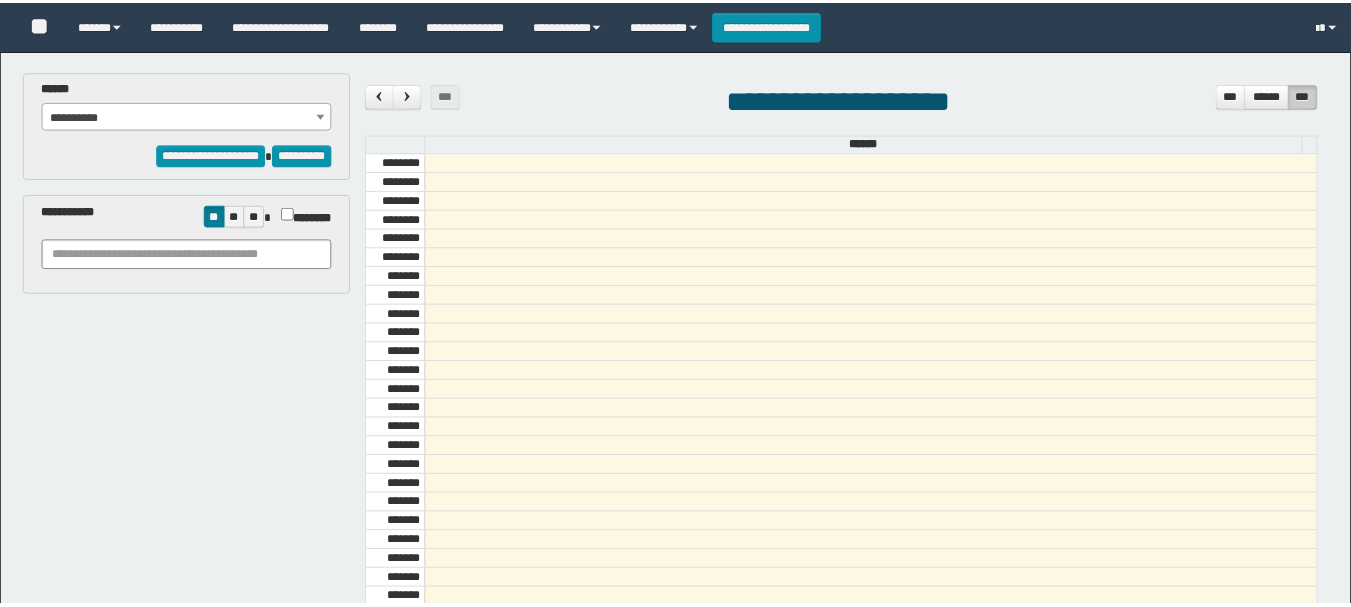 scroll, scrollTop: 0, scrollLeft: 0, axis: both 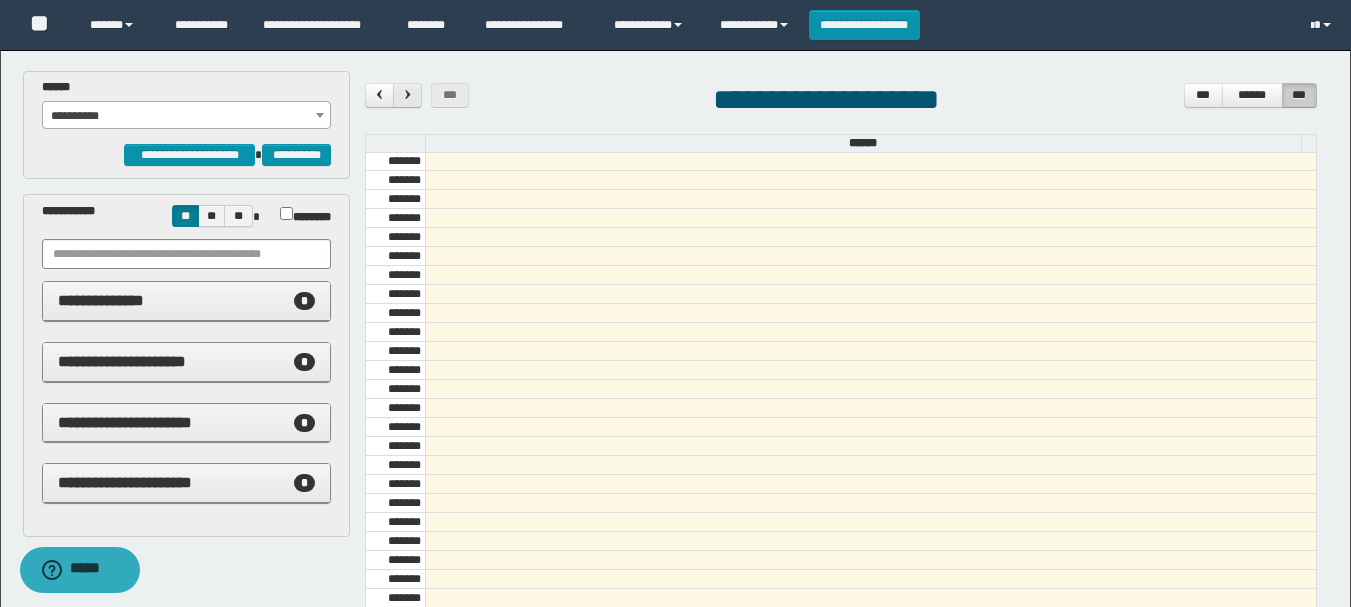 click at bounding box center (408, 94) 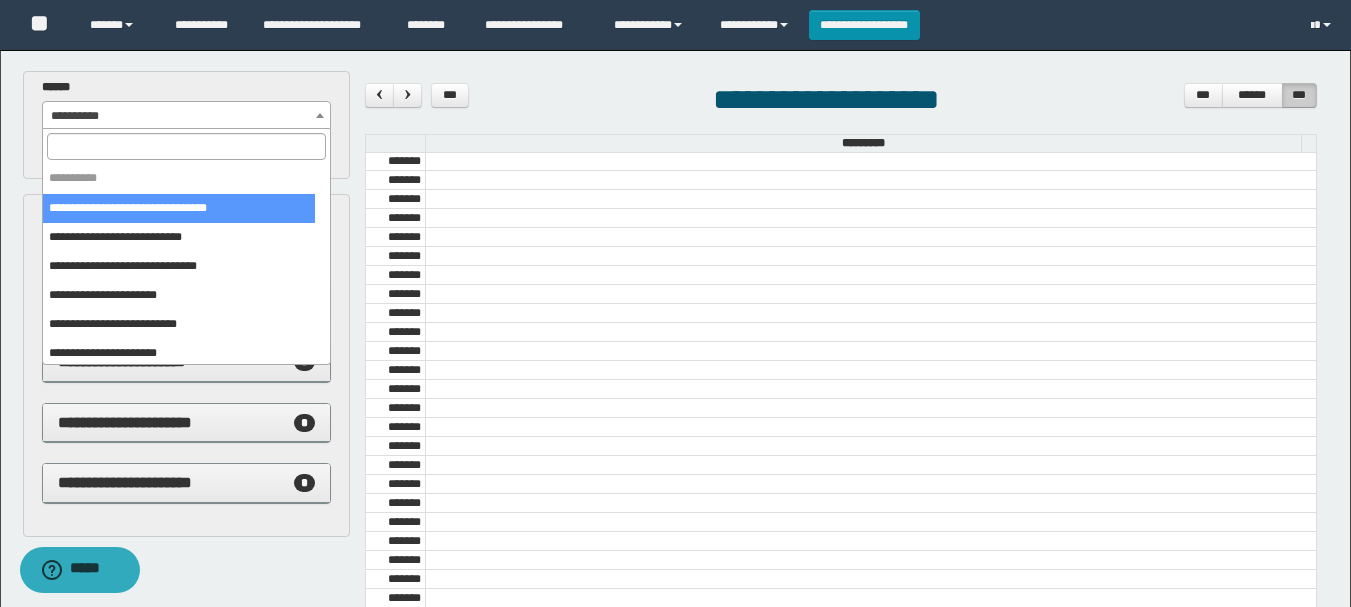 click on "**********" at bounding box center (186, 116) 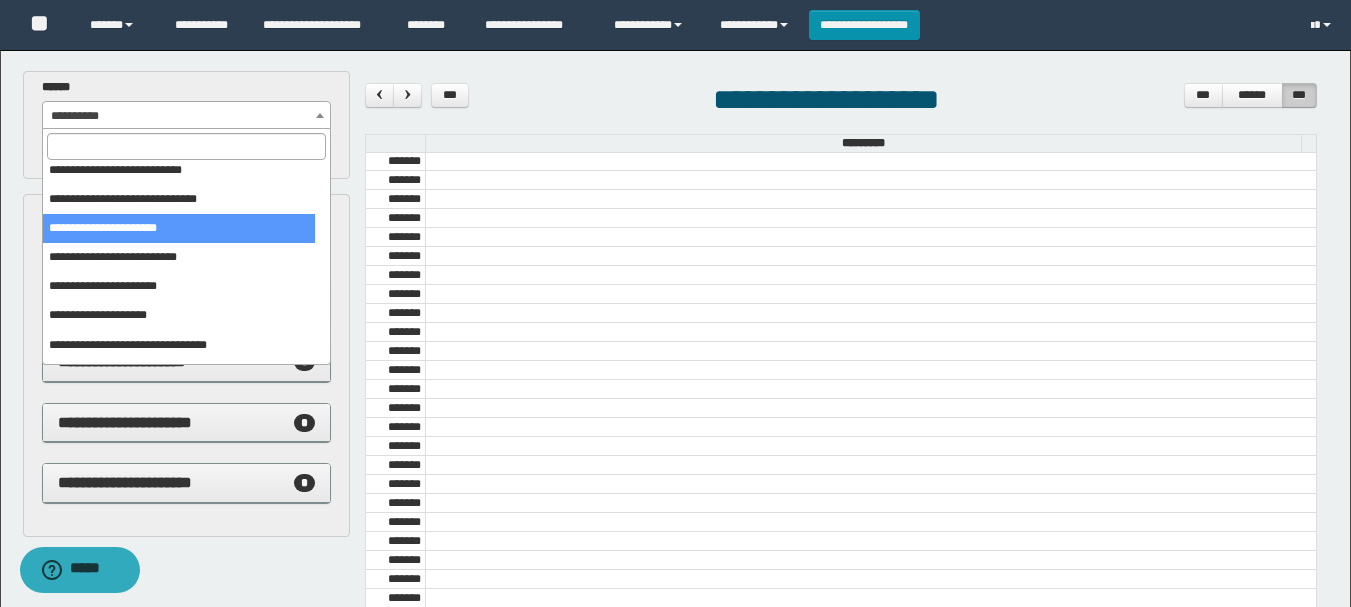 scroll, scrollTop: 150, scrollLeft: 0, axis: vertical 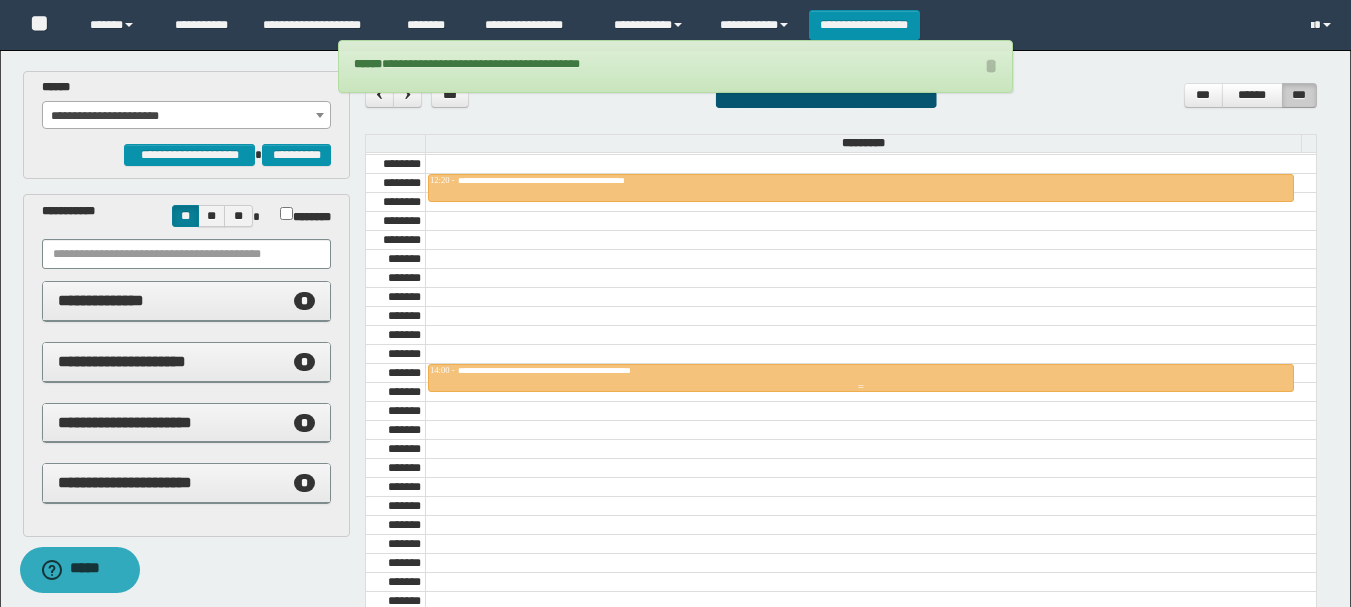 click at bounding box center [870, 240] 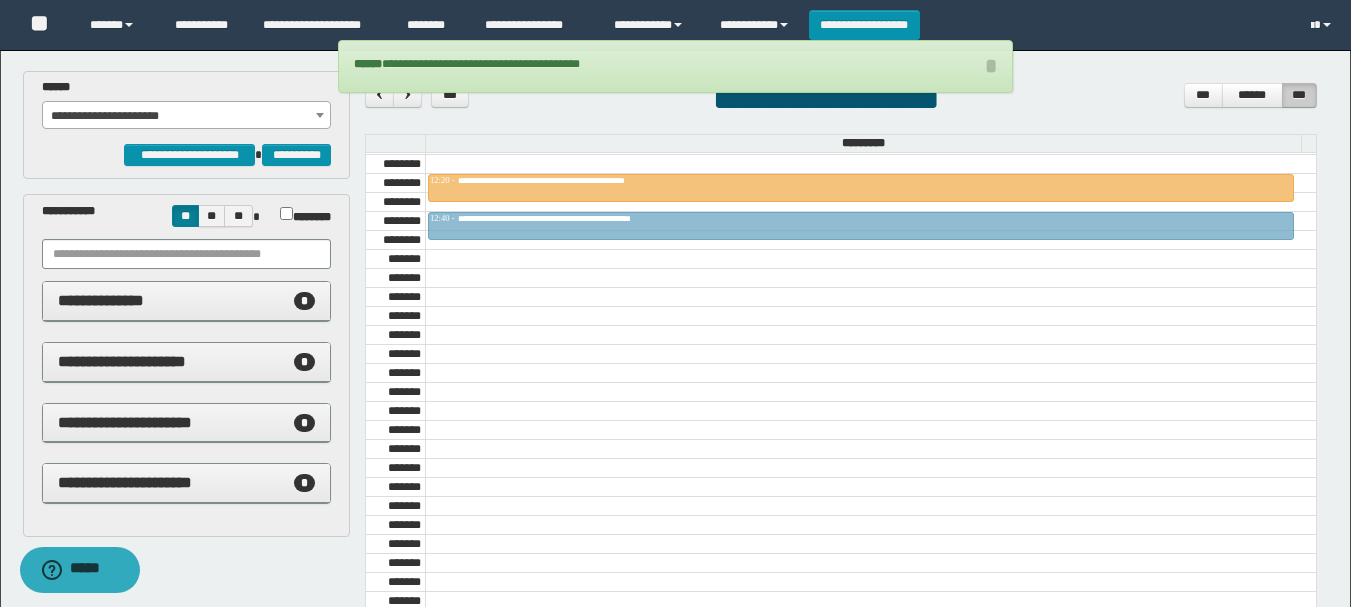 drag, startPoint x: 566, startPoint y: 340, endPoint x: 602, endPoint y: 246, distance: 100.65784 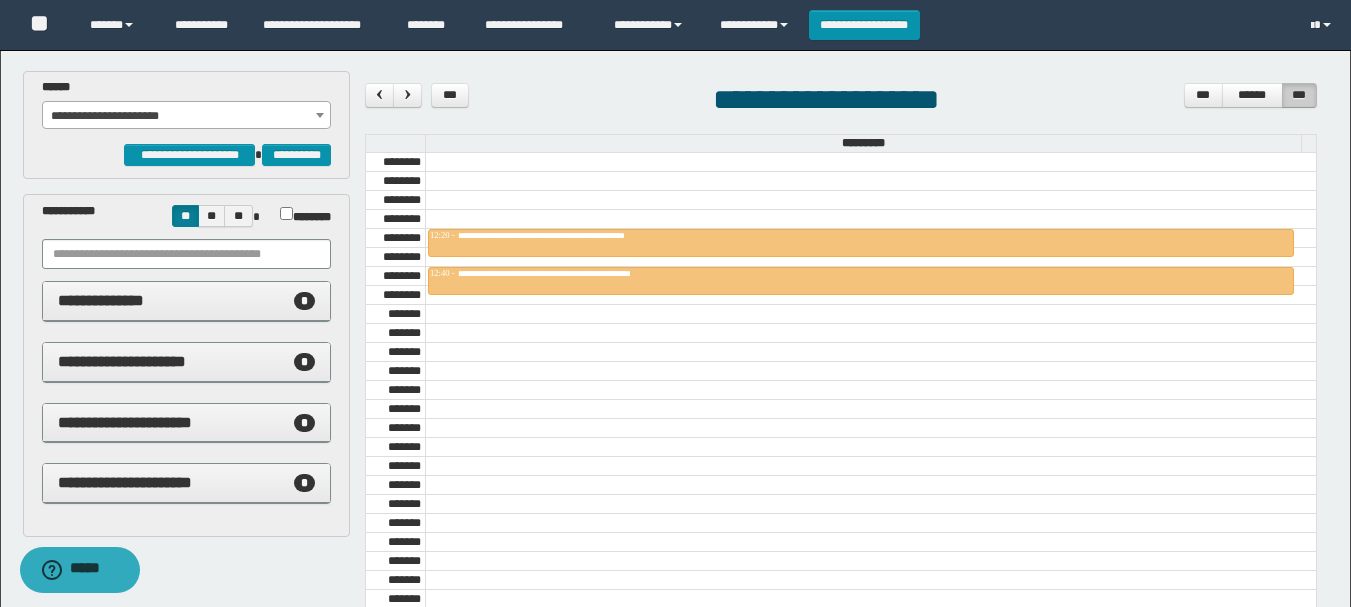 scroll, scrollTop: 1185, scrollLeft: 0, axis: vertical 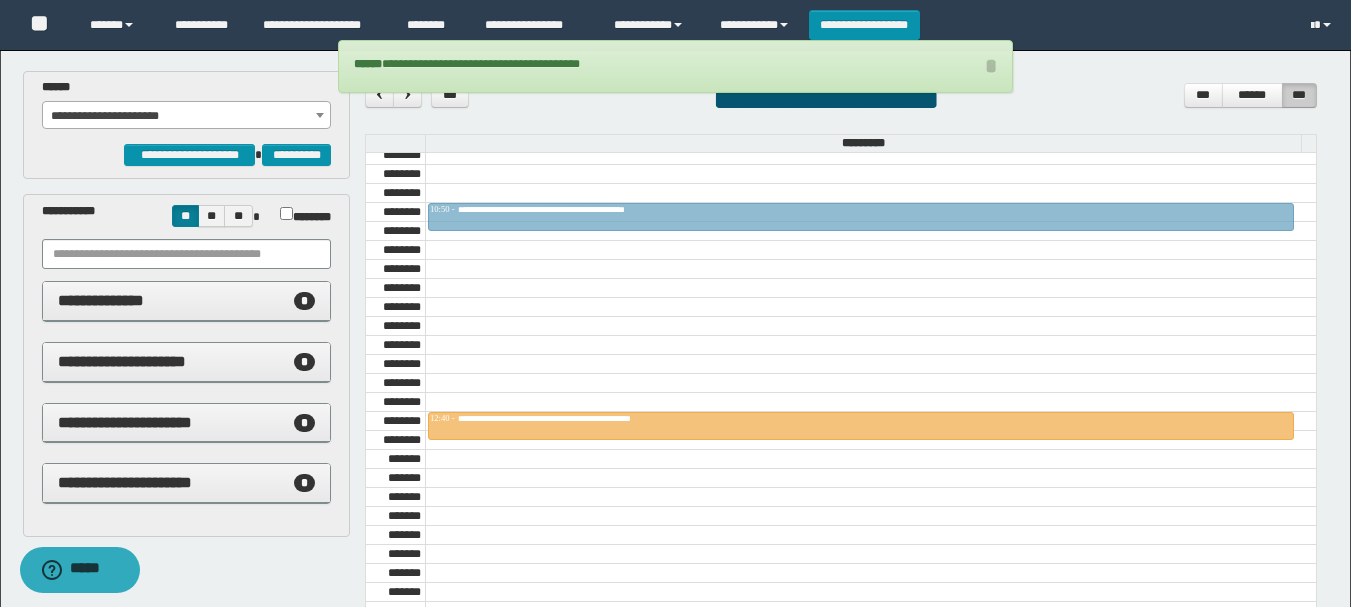 drag, startPoint x: 534, startPoint y: 390, endPoint x: 582, endPoint y: 237, distance: 160.35274 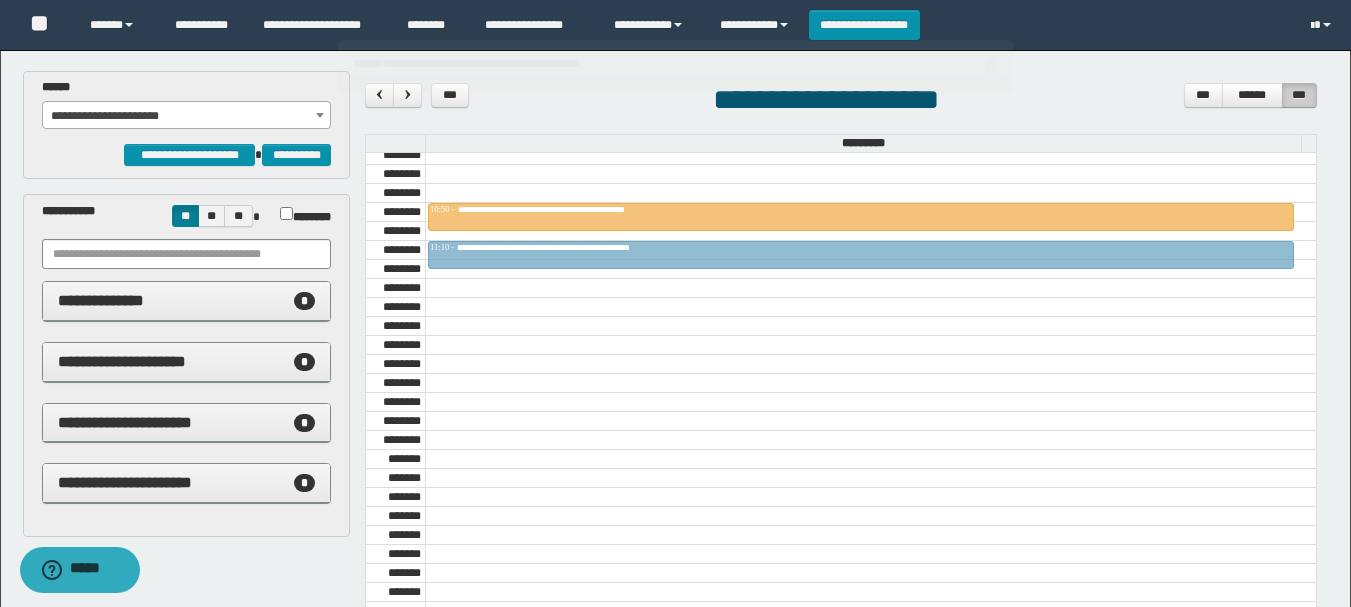 drag, startPoint x: 516, startPoint y: 423, endPoint x: 579, endPoint y: 245, distance: 188.82002 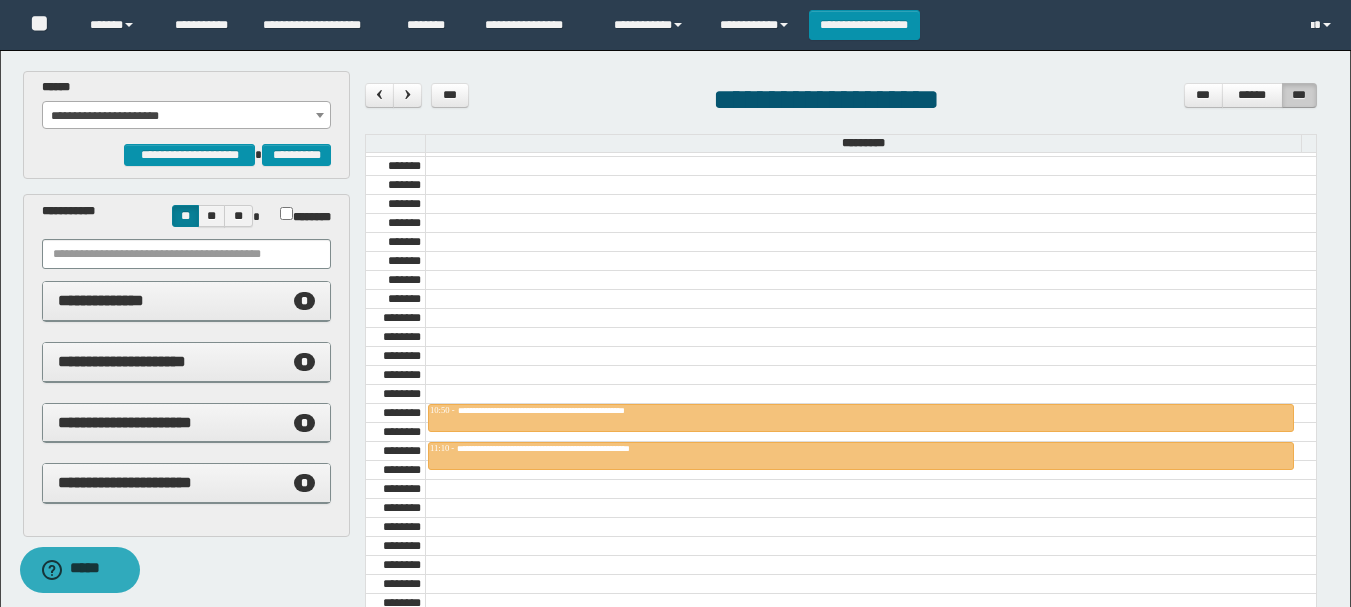 scroll, scrollTop: 885, scrollLeft: 0, axis: vertical 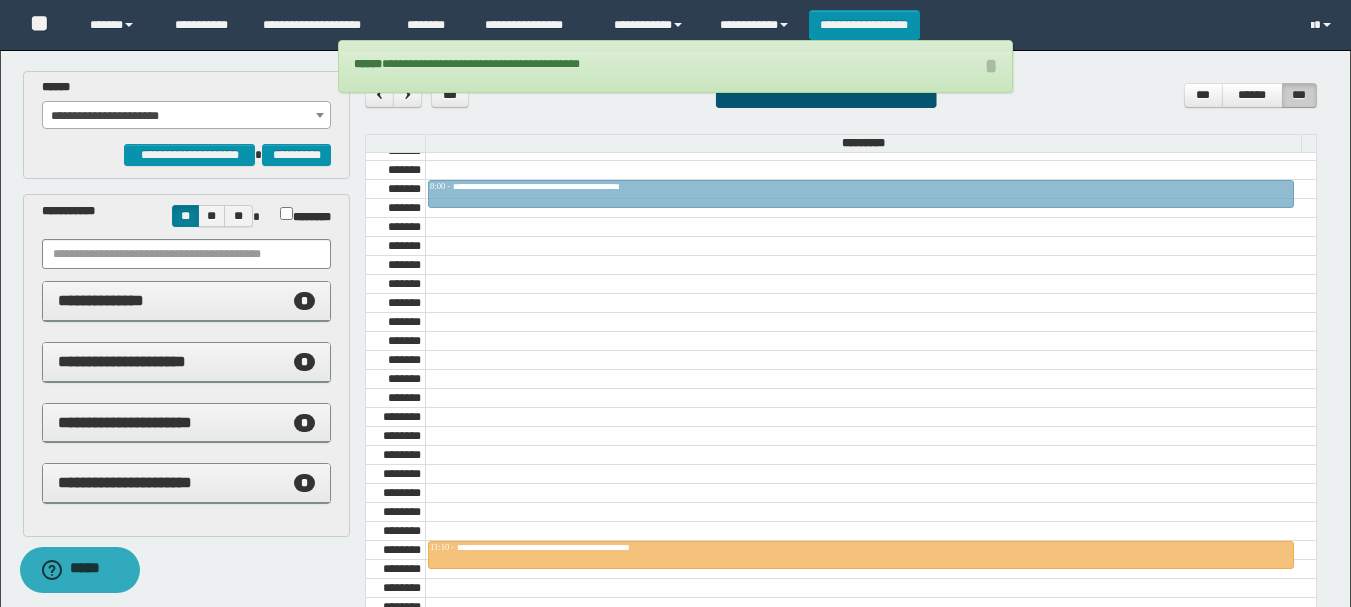 drag, startPoint x: 546, startPoint y: 512, endPoint x: 598, endPoint y: 215, distance: 301.51782 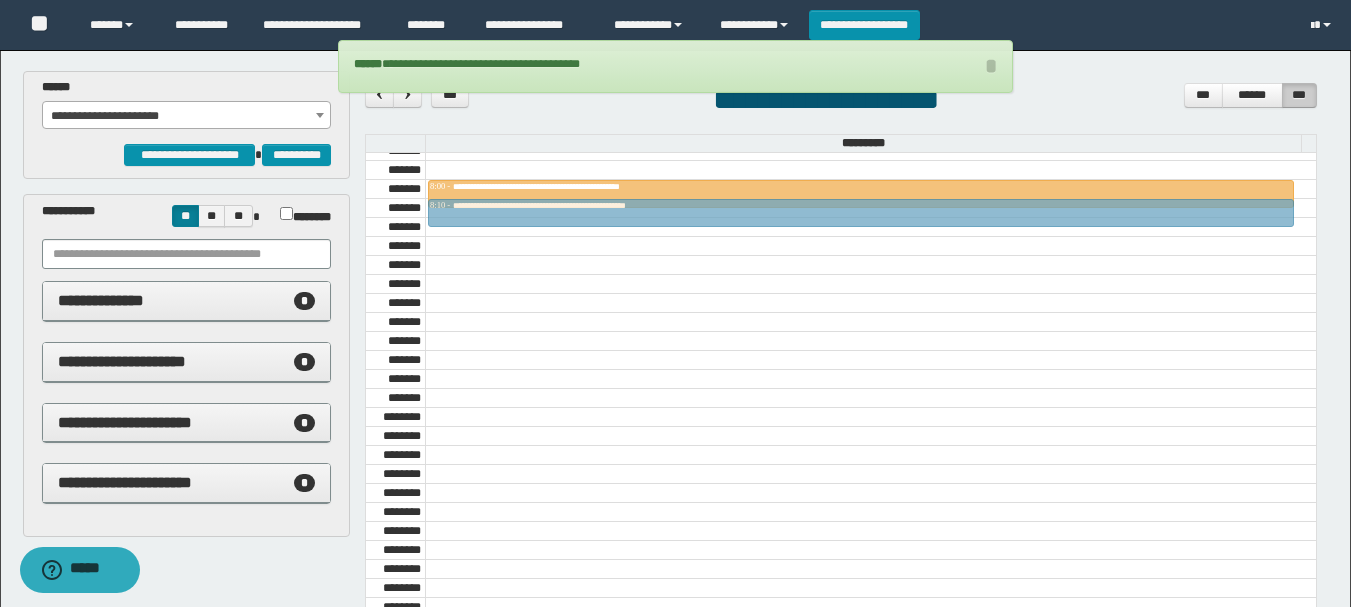 drag, startPoint x: 518, startPoint y: 547, endPoint x: 600, endPoint y: 214, distance: 342.9475 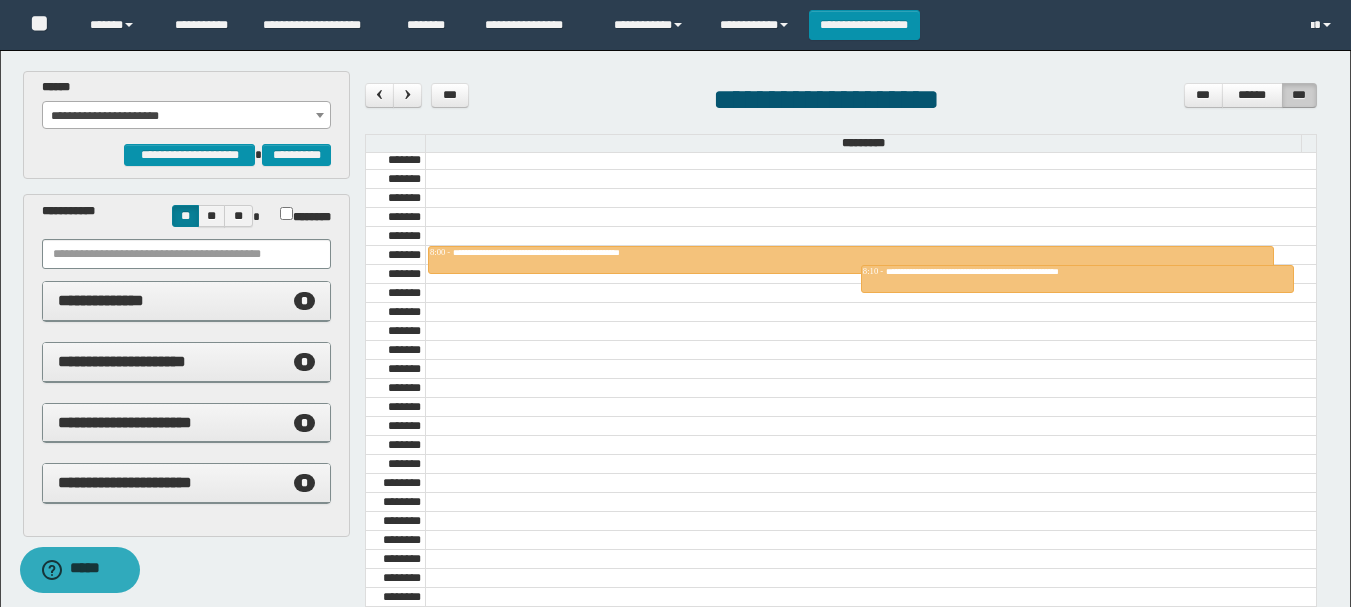 scroll, scrollTop: 785, scrollLeft: 0, axis: vertical 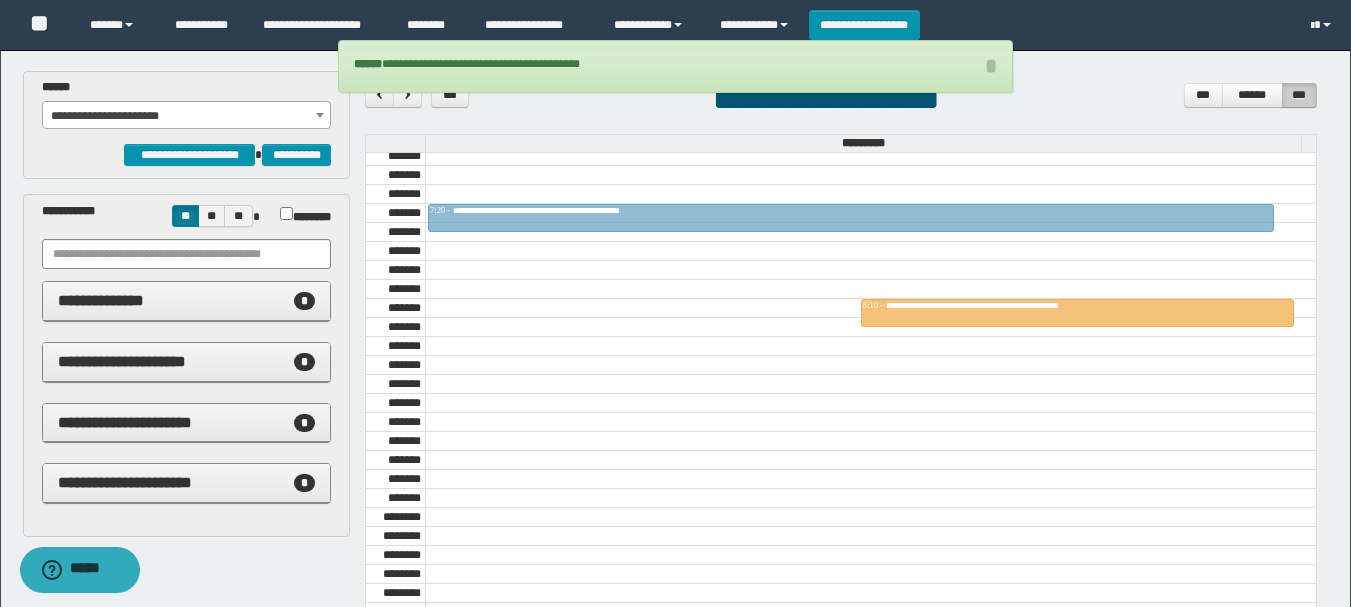 drag, startPoint x: 472, startPoint y: 290, endPoint x: 478, endPoint y: 205, distance: 85.2115 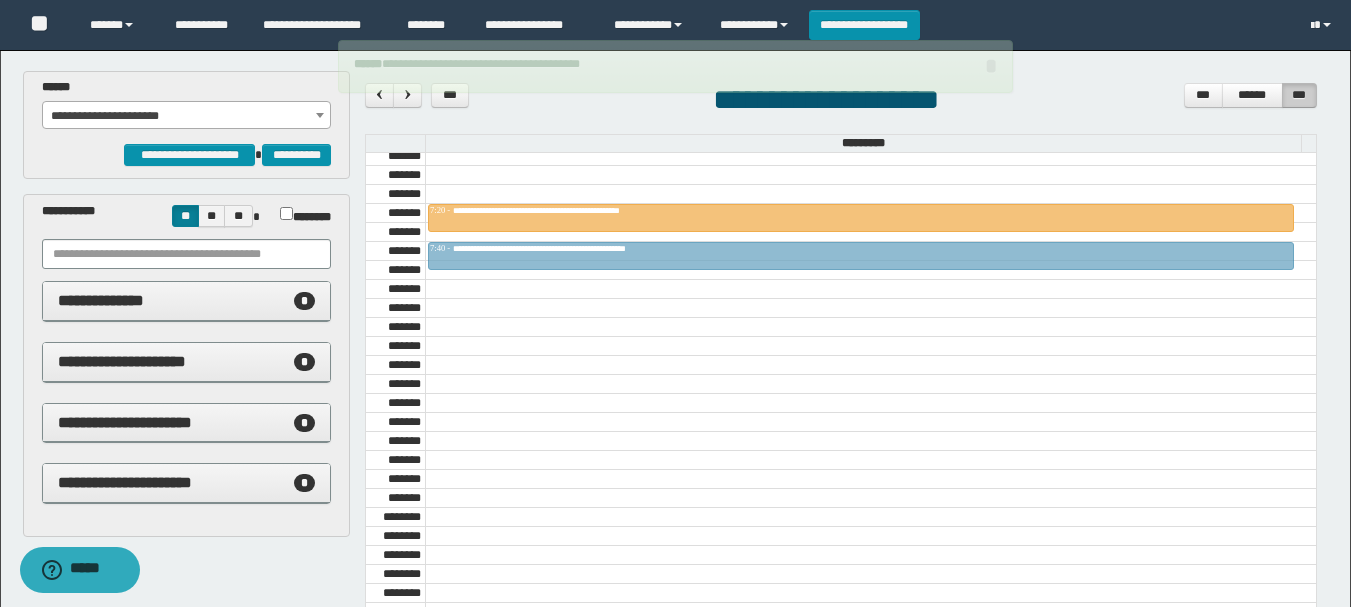 drag, startPoint x: 532, startPoint y: 311, endPoint x: 550, endPoint y: 248, distance: 65.52099 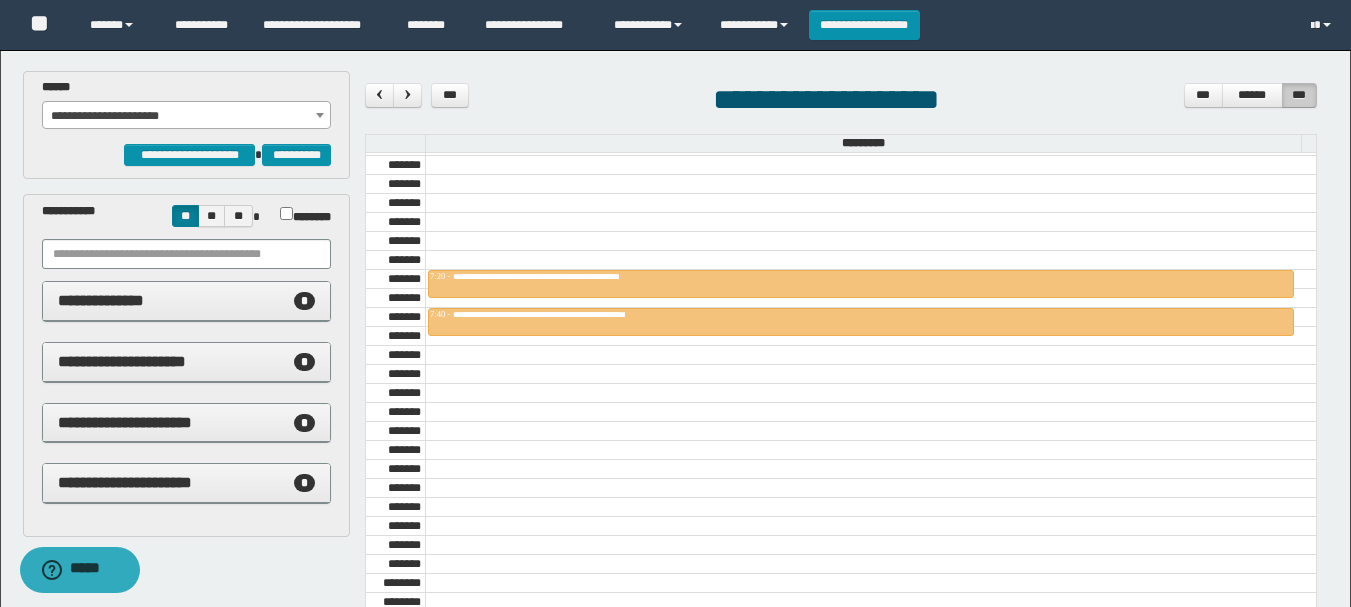scroll, scrollTop: 685, scrollLeft: 0, axis: vertical 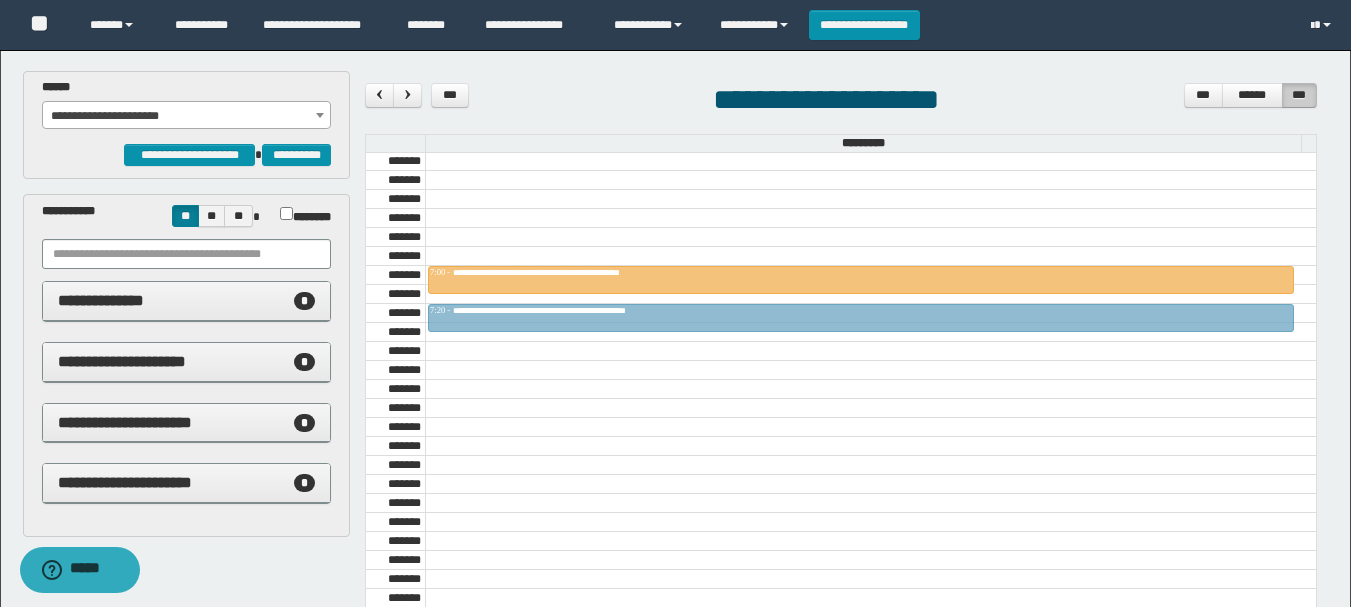 drag, startPoint x: 469, startPoint y: 345, endPoint x: 481, endPoint y: 305, distance: 41.761227 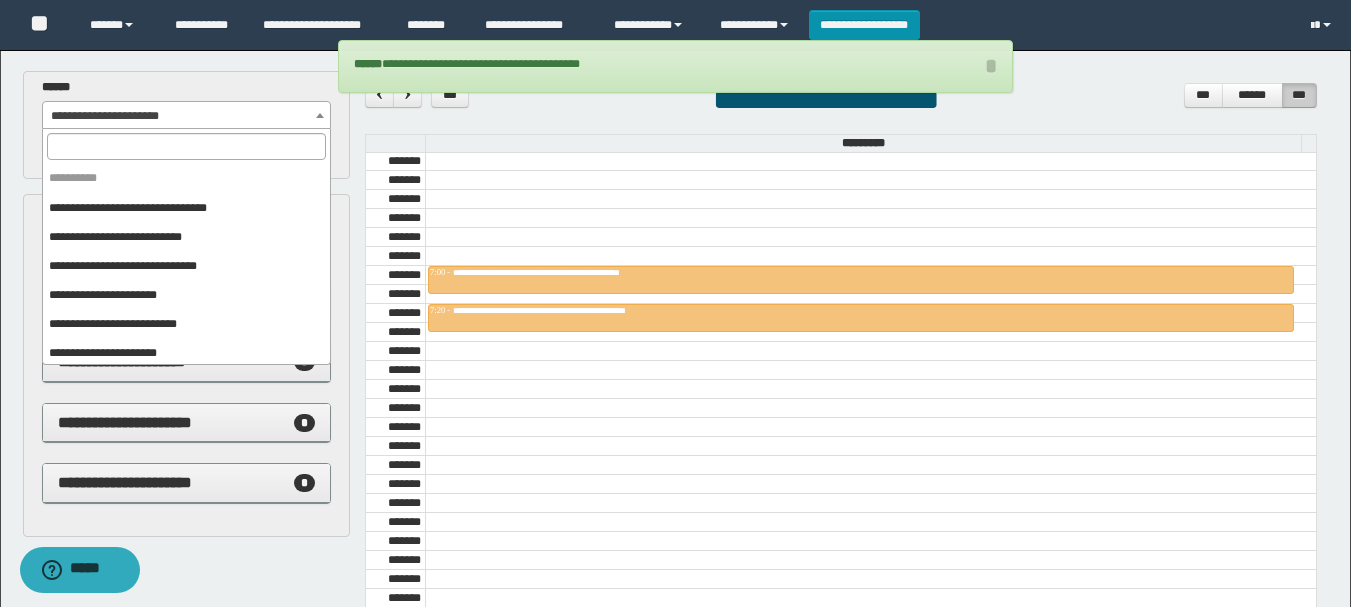 click on "**********" at bounding box center (186, 116) 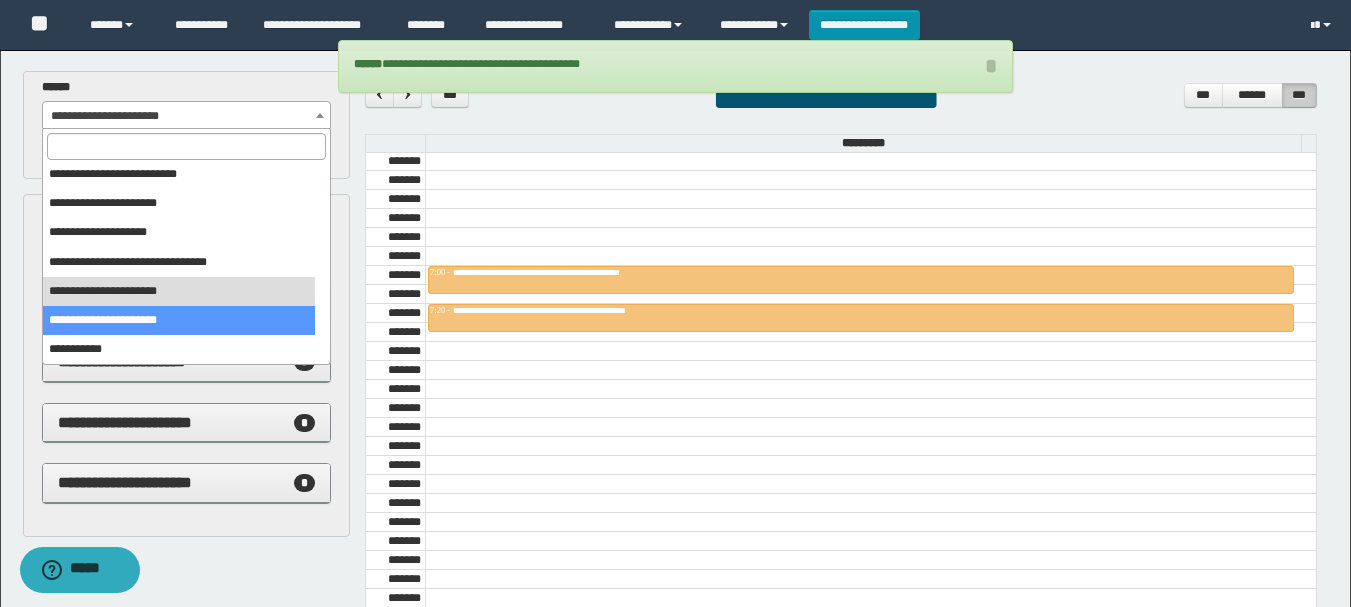 select on "******" 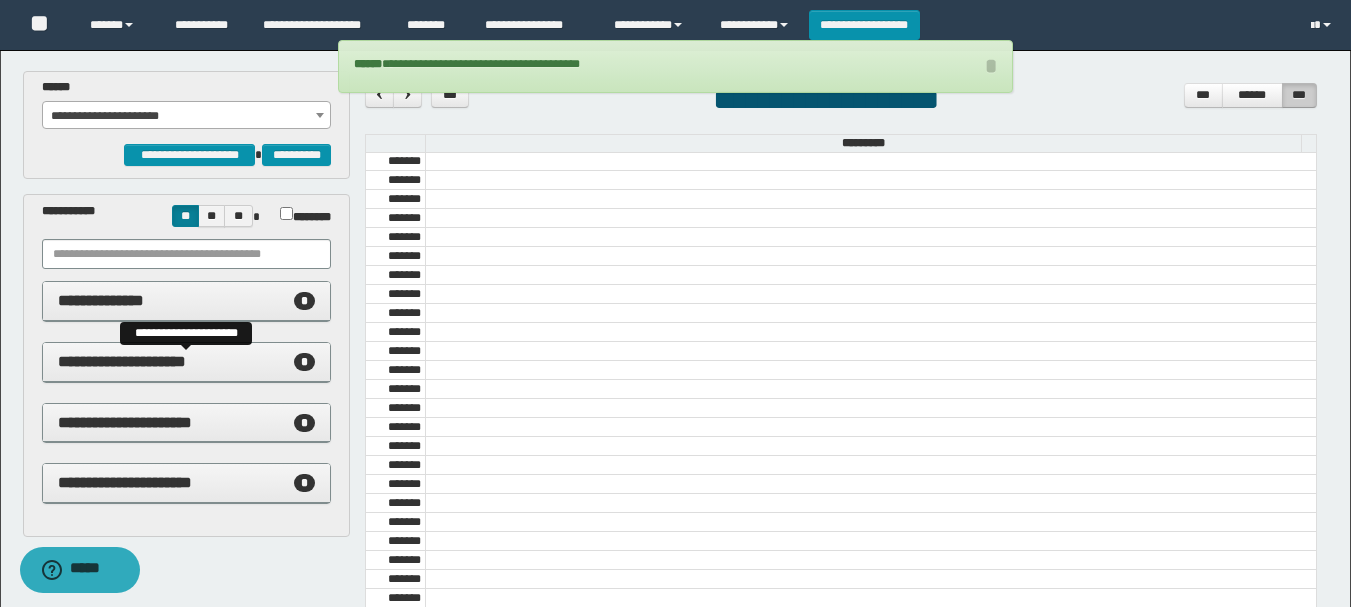 click on "**********" at bounding box center (122, 361) 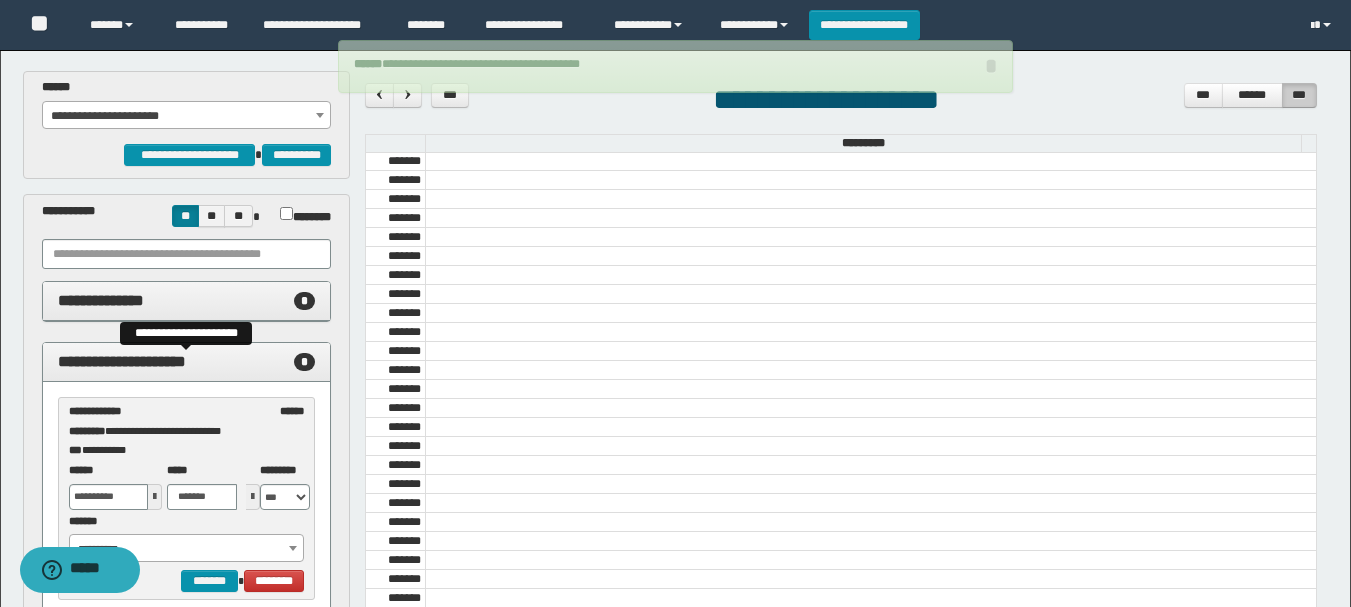 click on "**********" at bounding box center (122, 361) 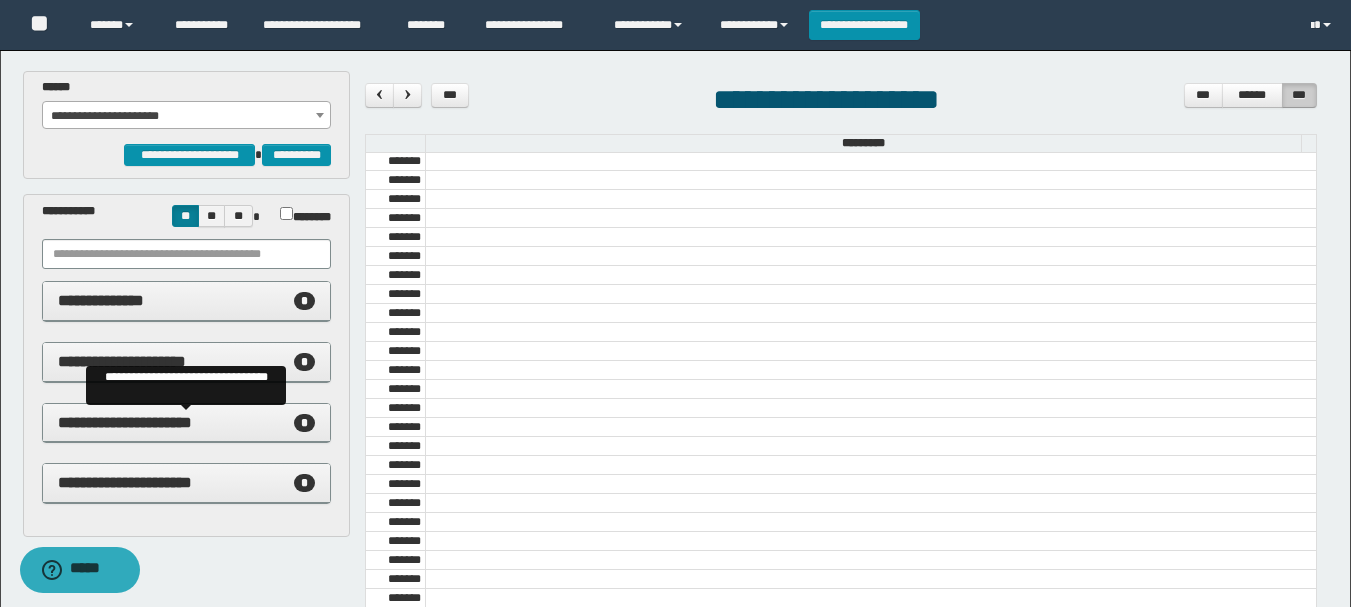 click on "**********" at bounding box center [125, 422] 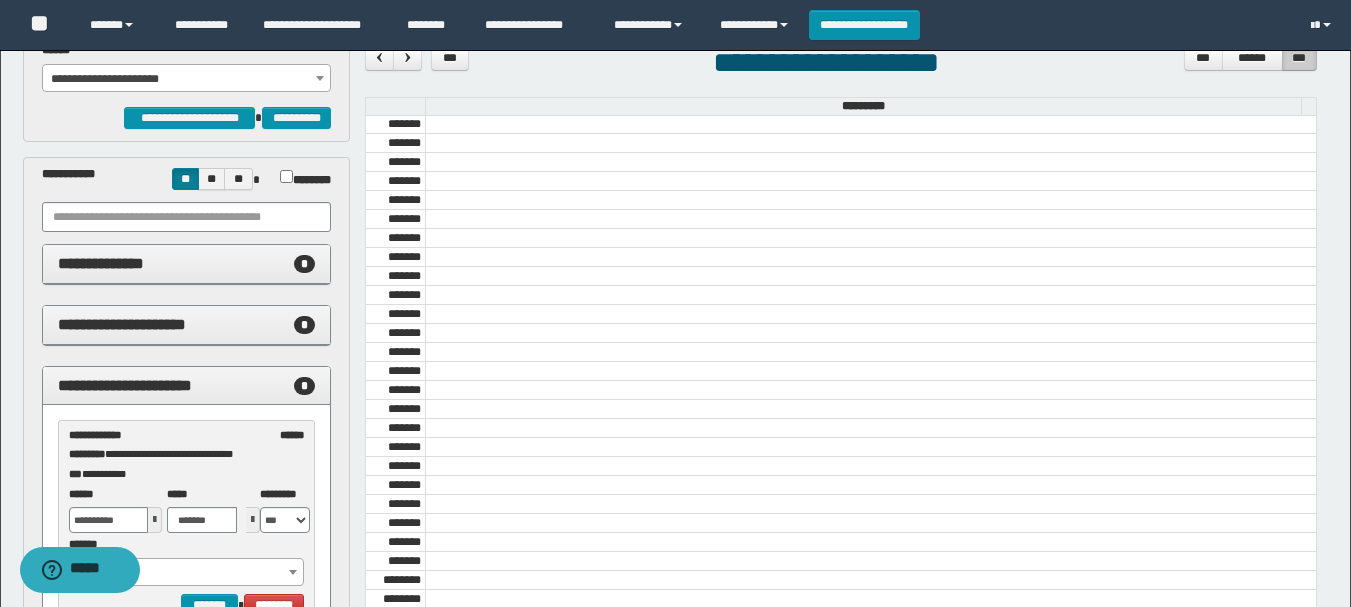 scroll, scrollTop: 100, scrollLeft: 0, axis: vertical 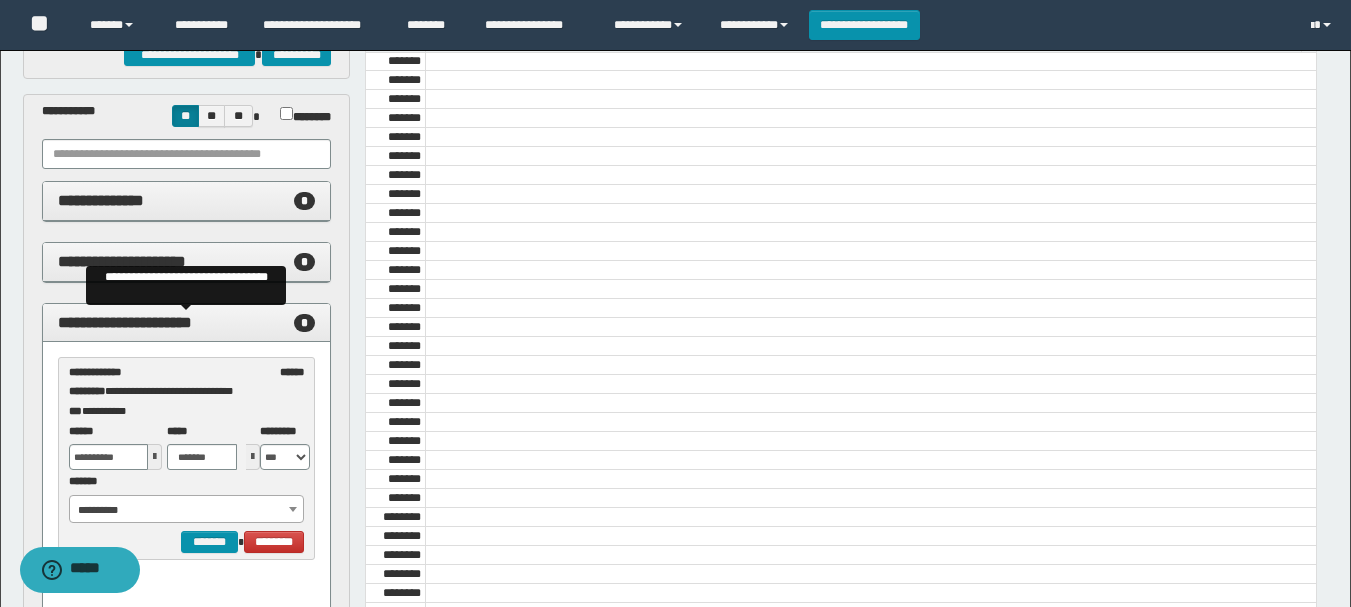 click on "**********" at bounding box center [125, 322] 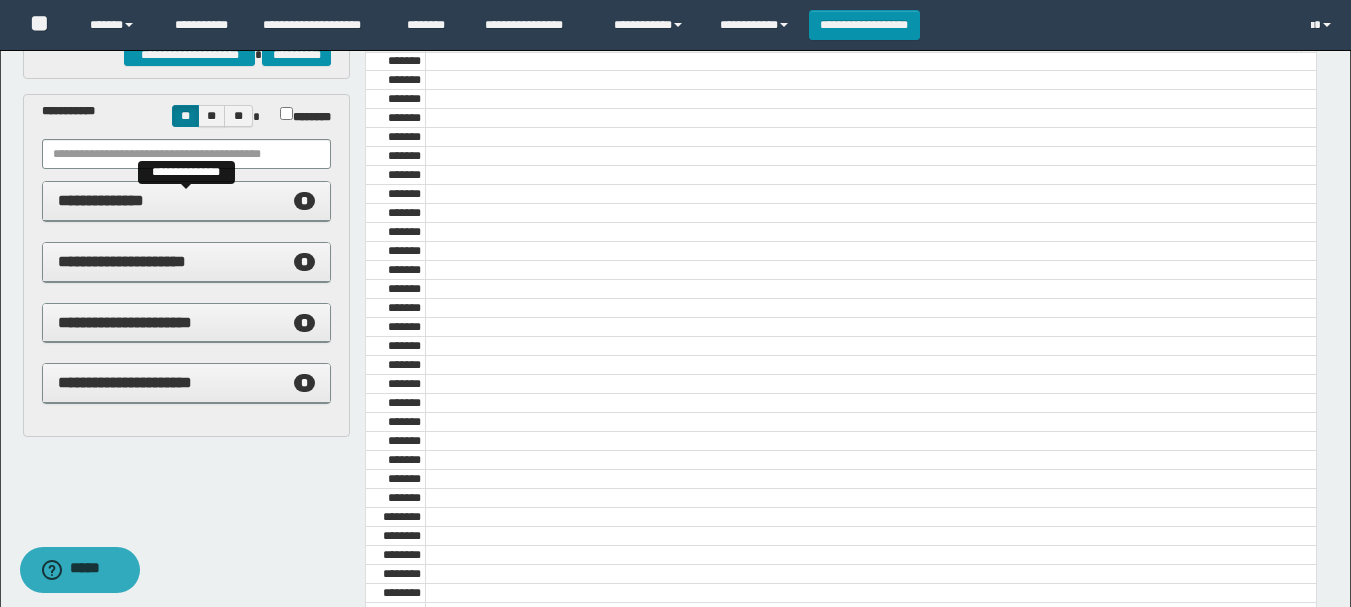 click on "**********" at bounding box center [101, 200] 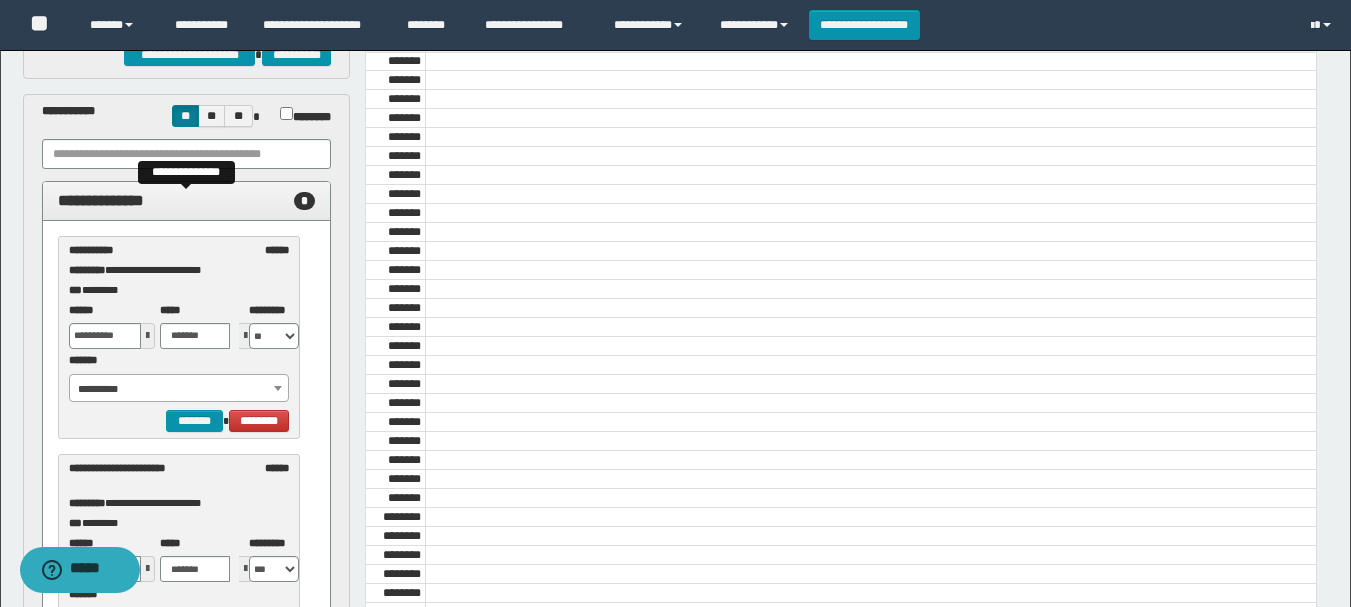 click on "**********" at bounding box center [101, 200] 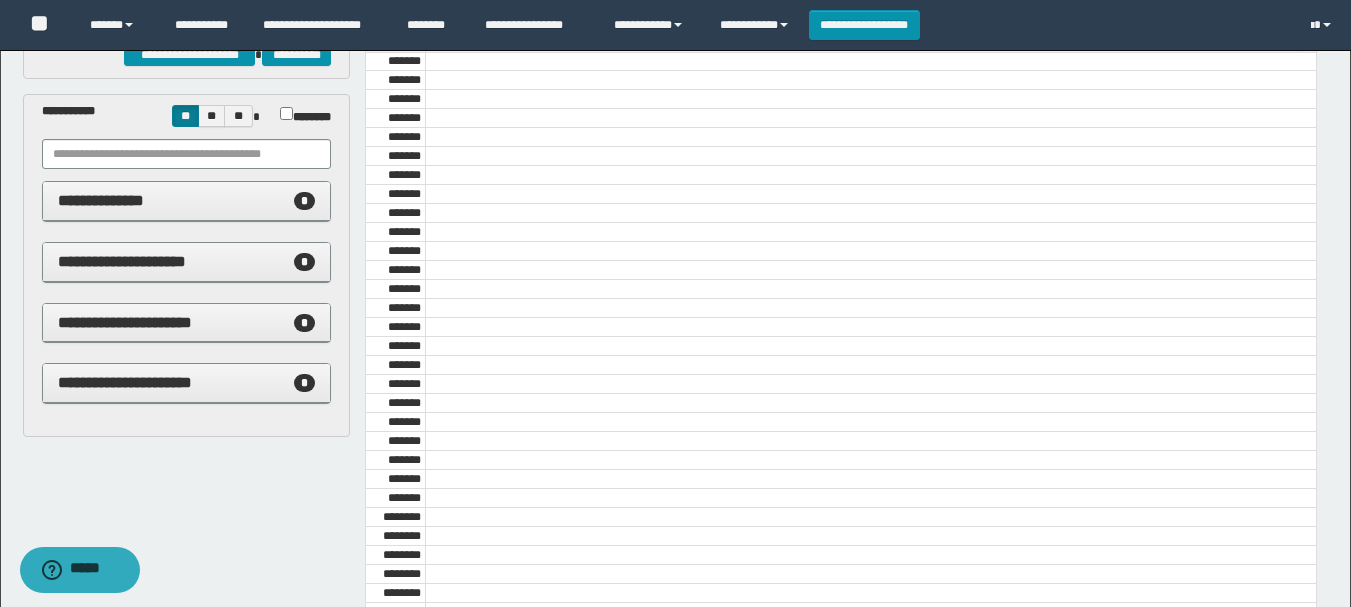 click on "**********" at bounding box center (864, 25) 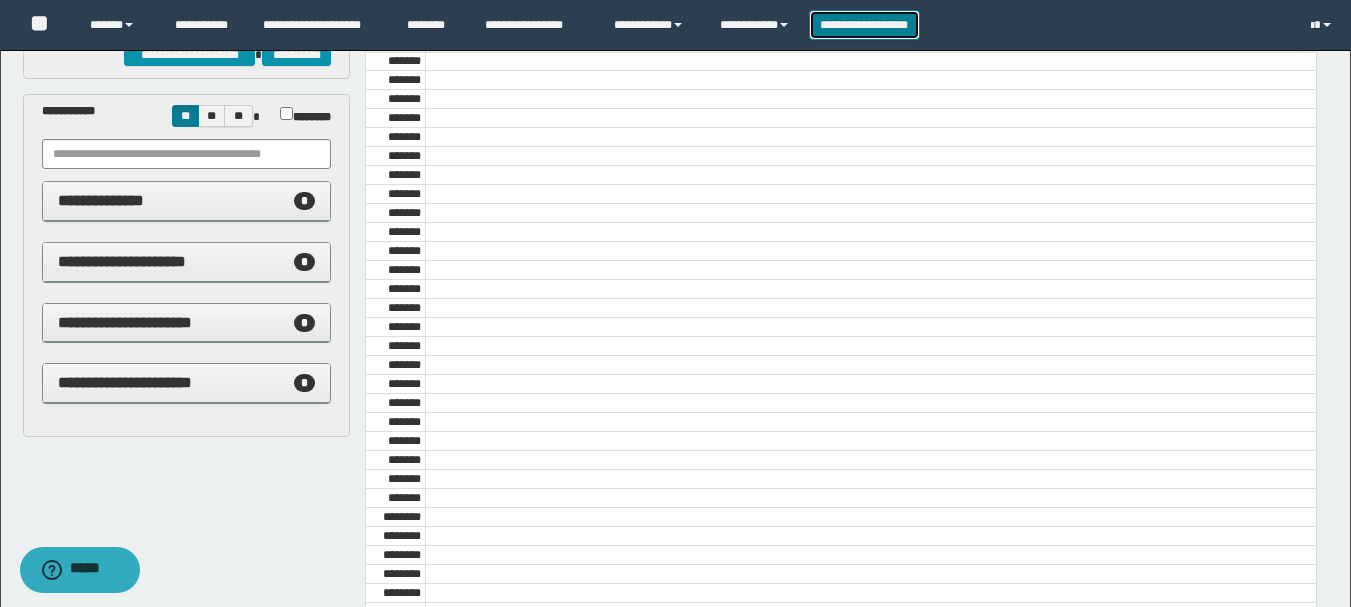 click on "**********" at bounding box center (864, 25) 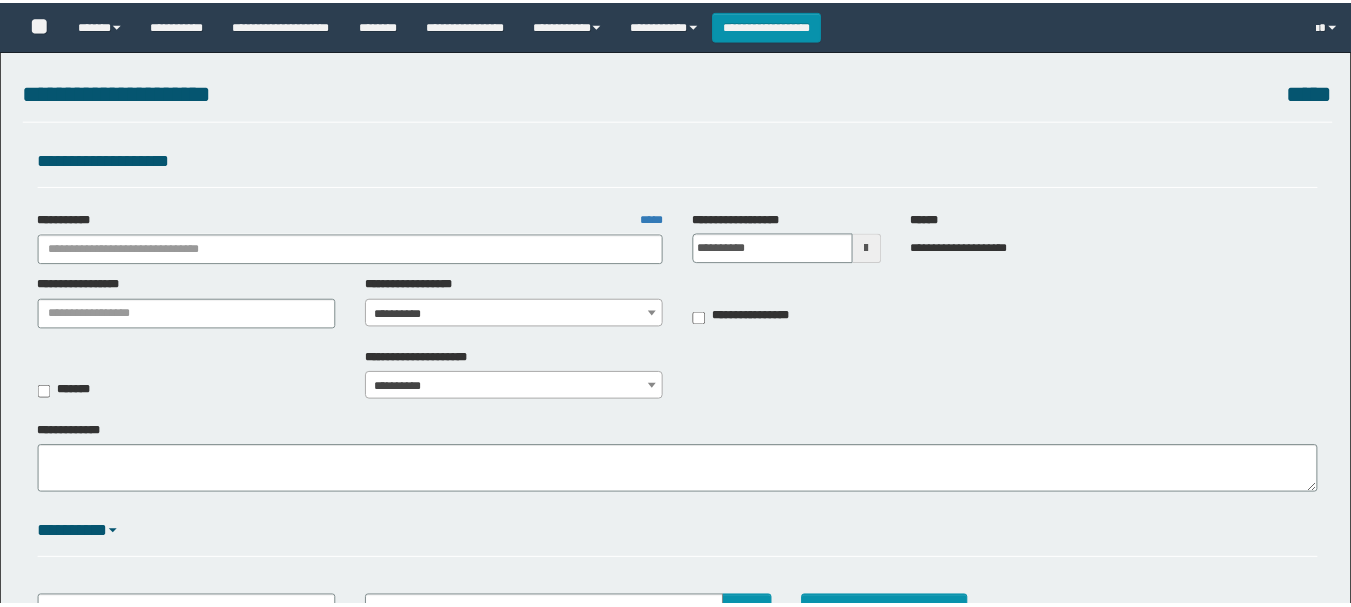 scroll, scrollTop: 0, scrollLeft: 0, axis: both 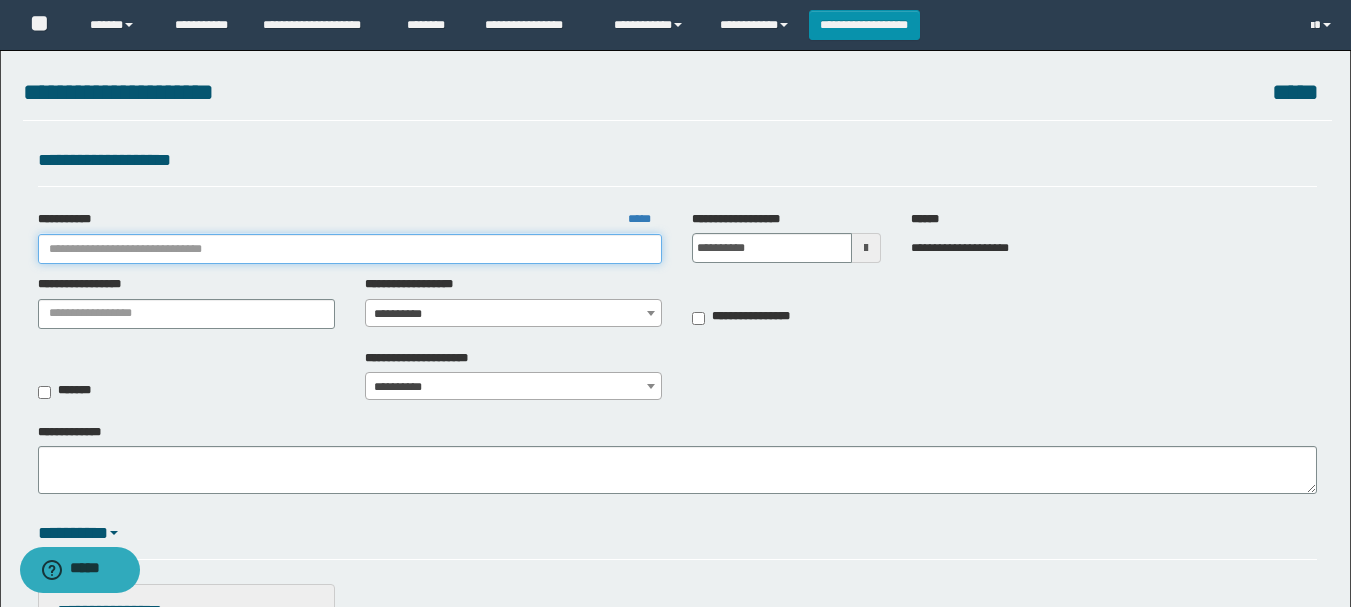 click on "**********" at bounding box center (350, 249) 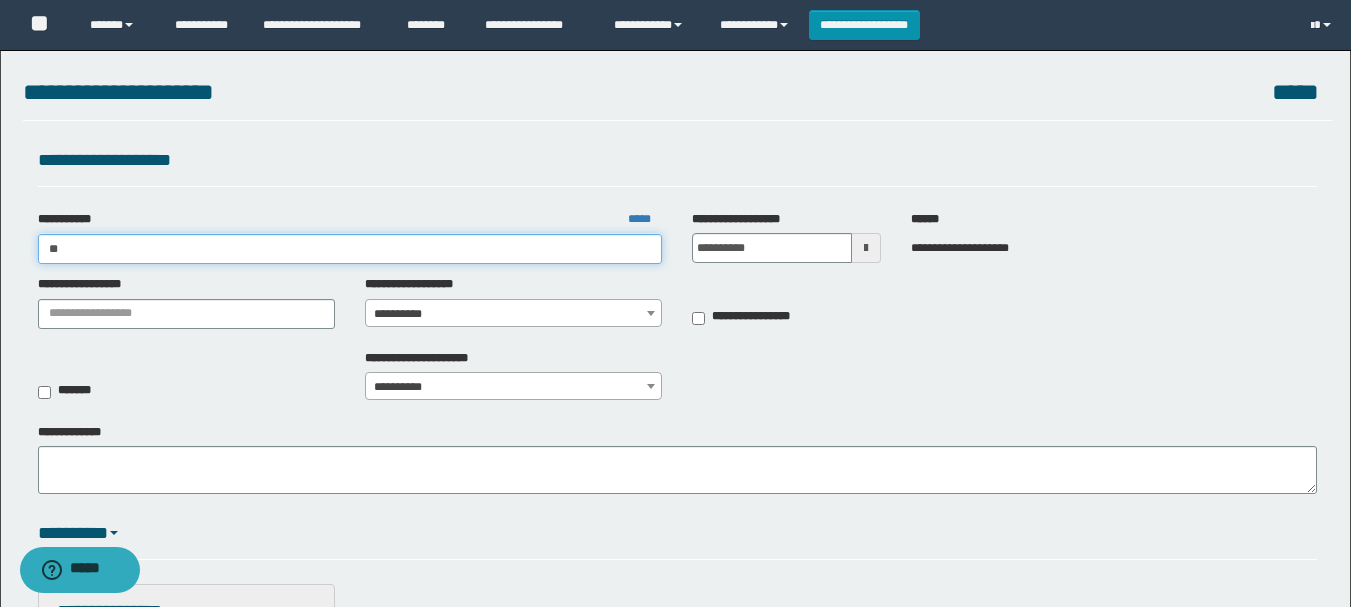 type on "***" 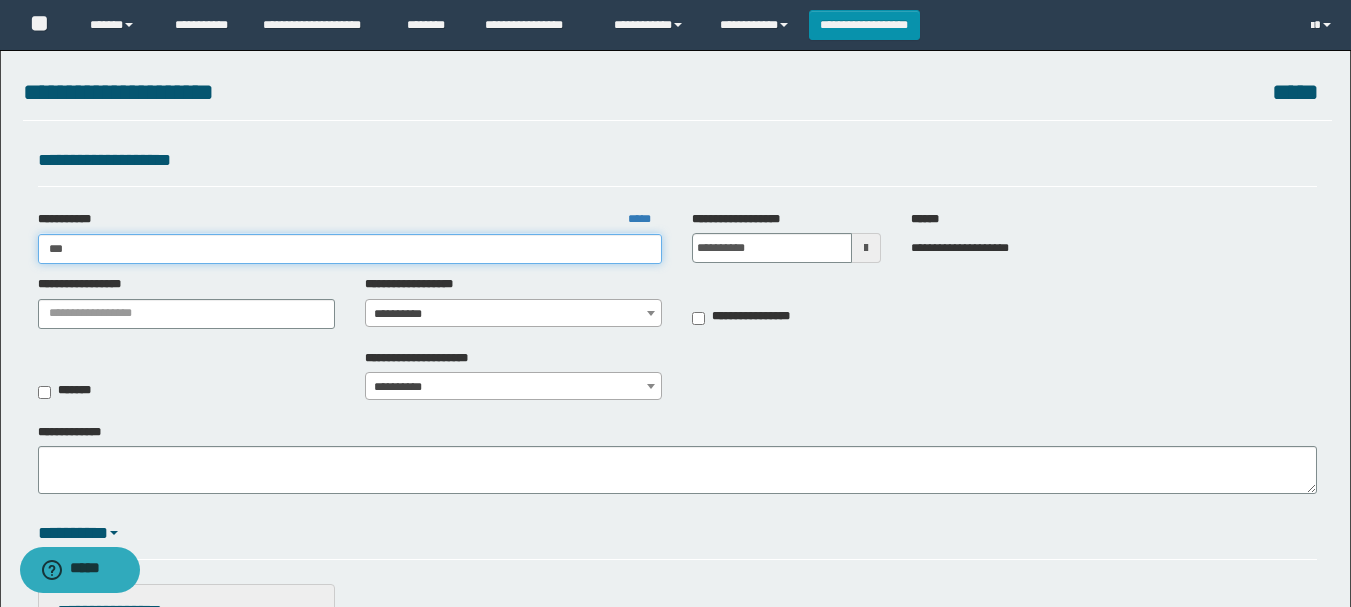 type on "***" 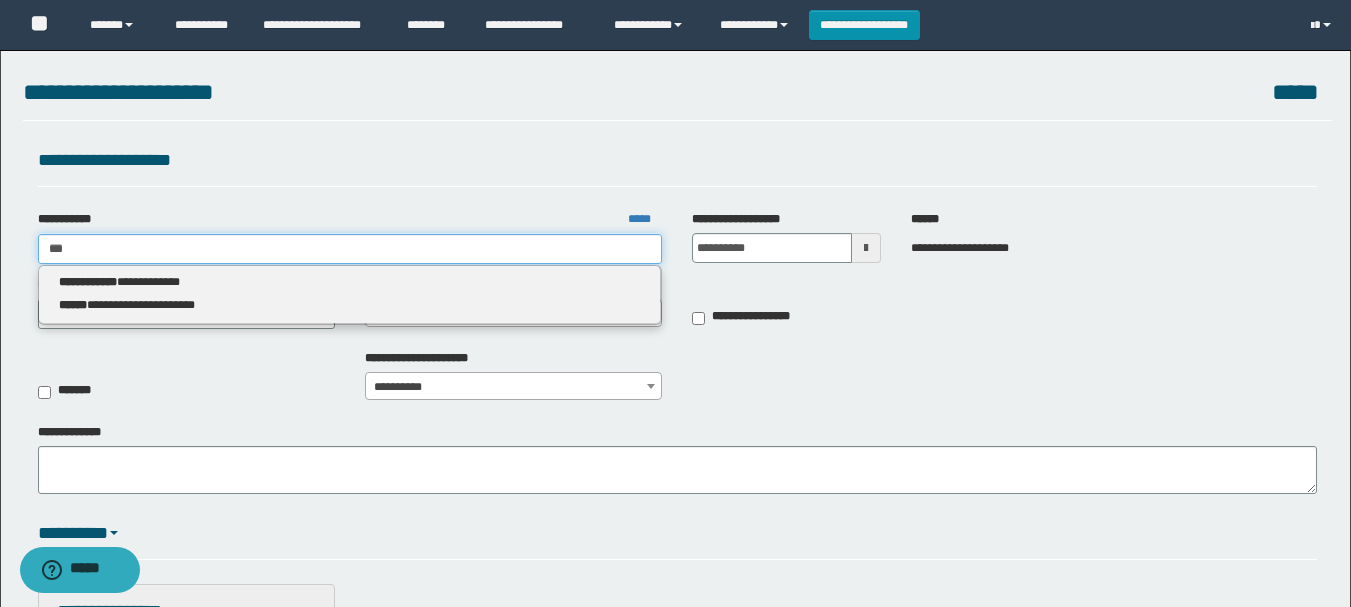 type 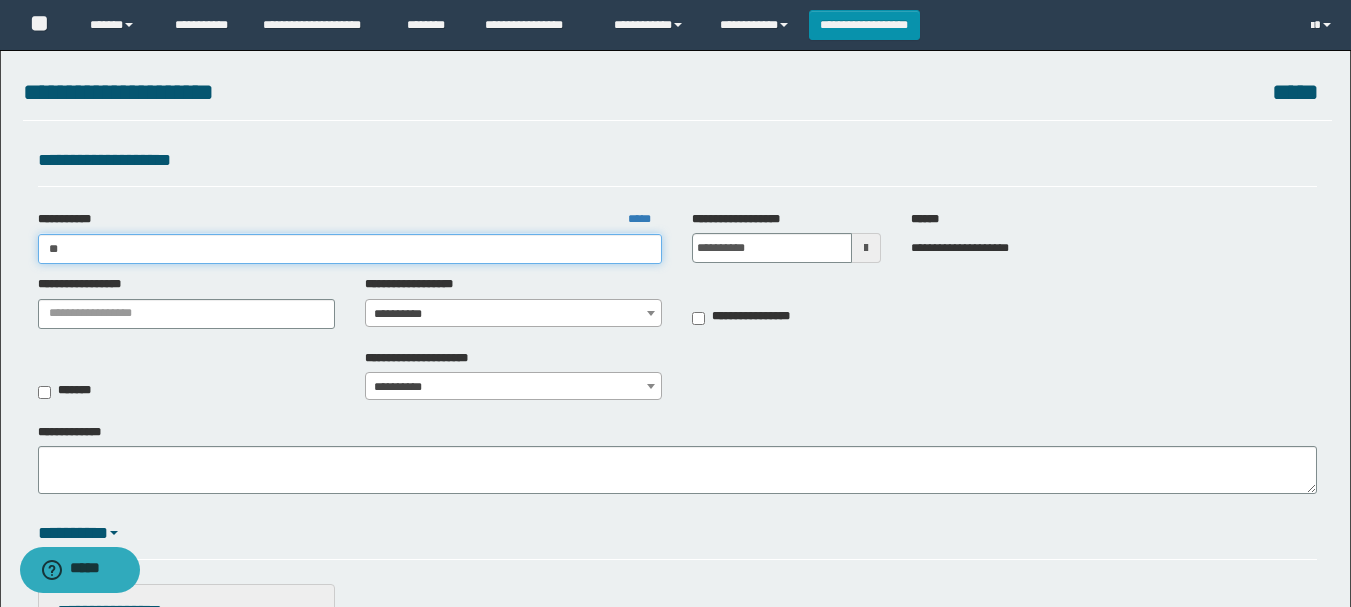 type on "*" 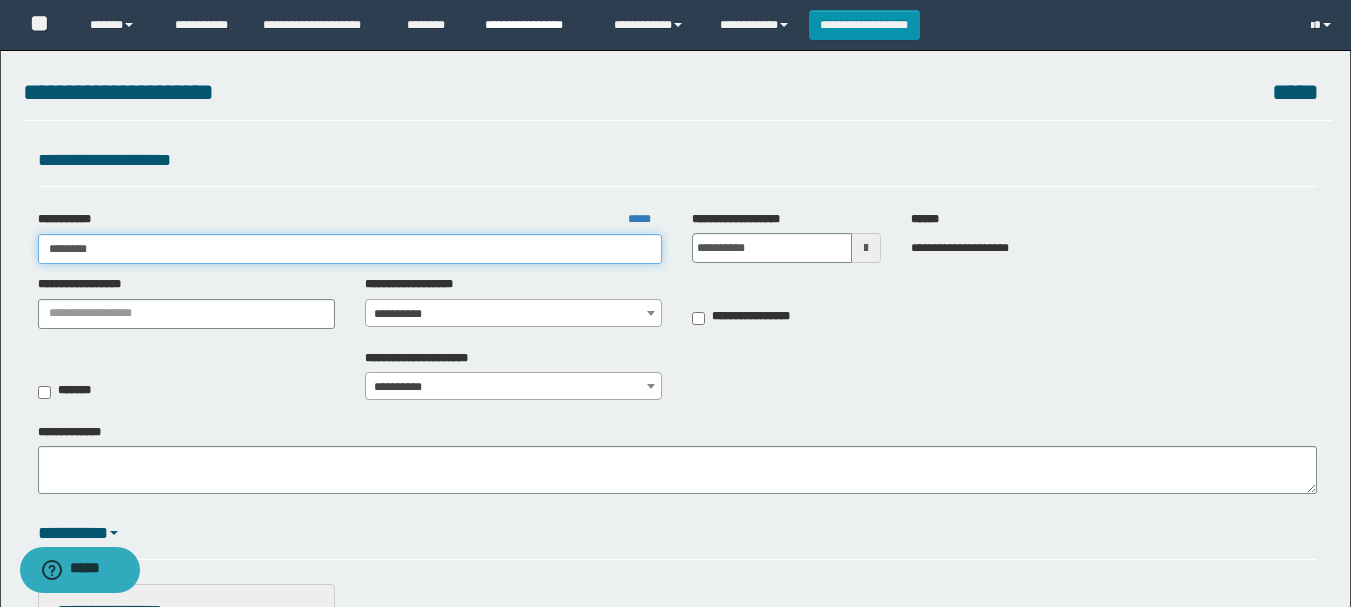 type on "*********" 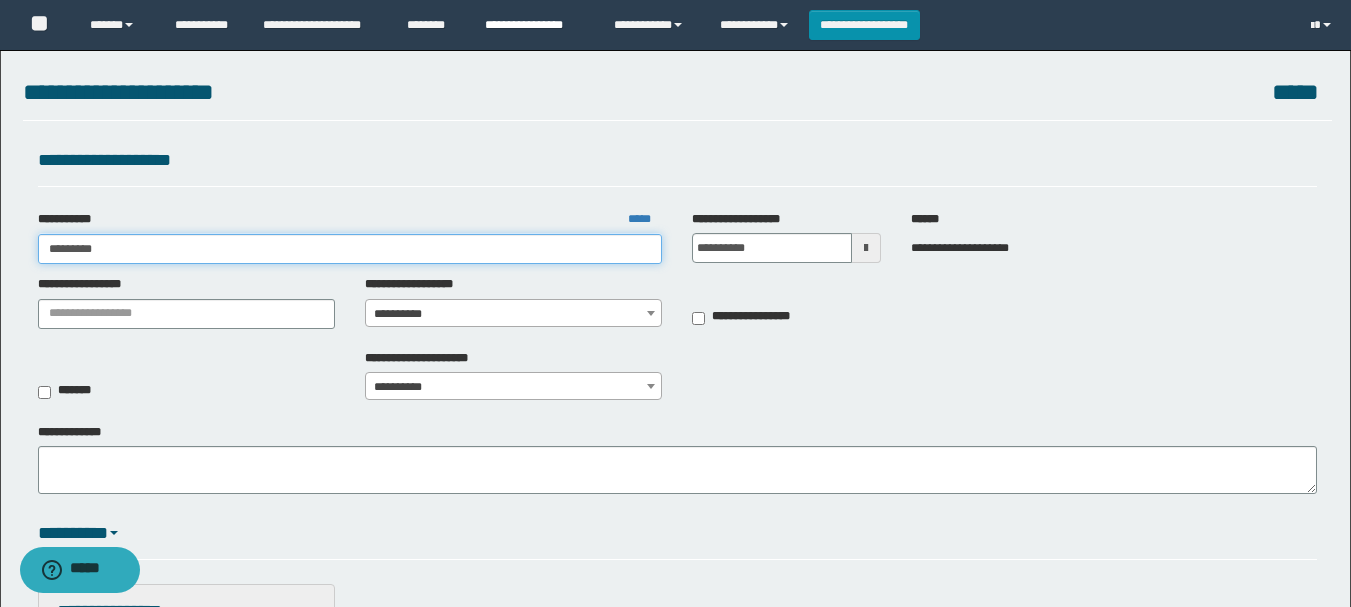 type on "*********" 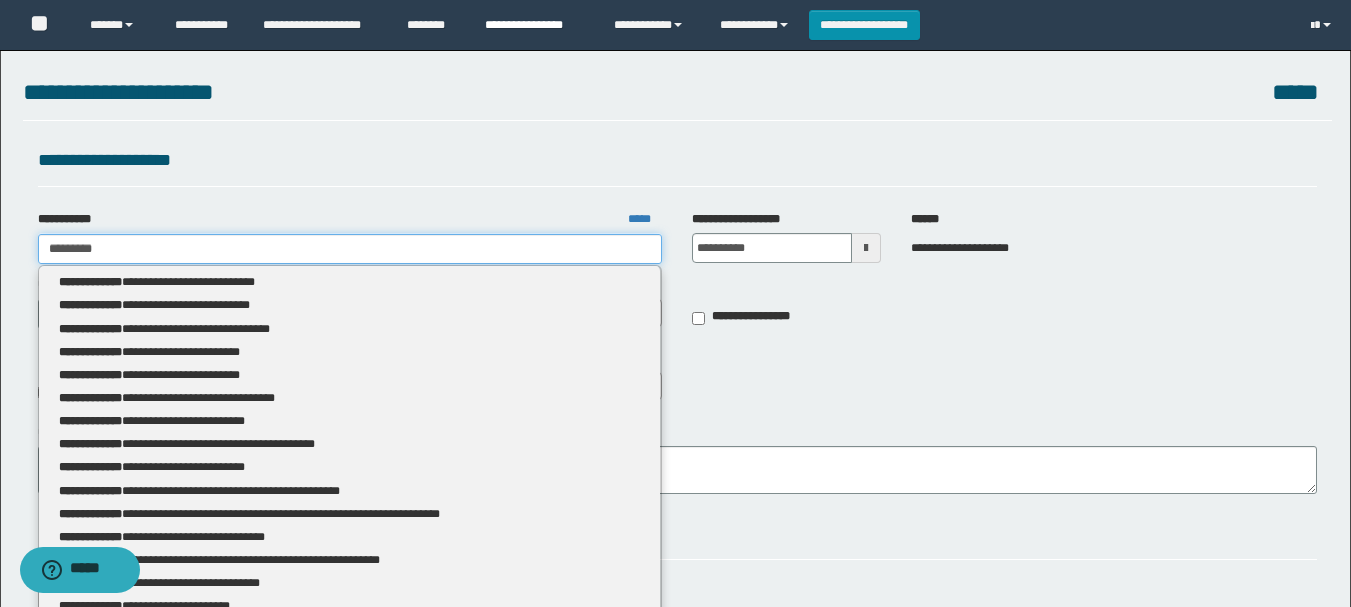 type 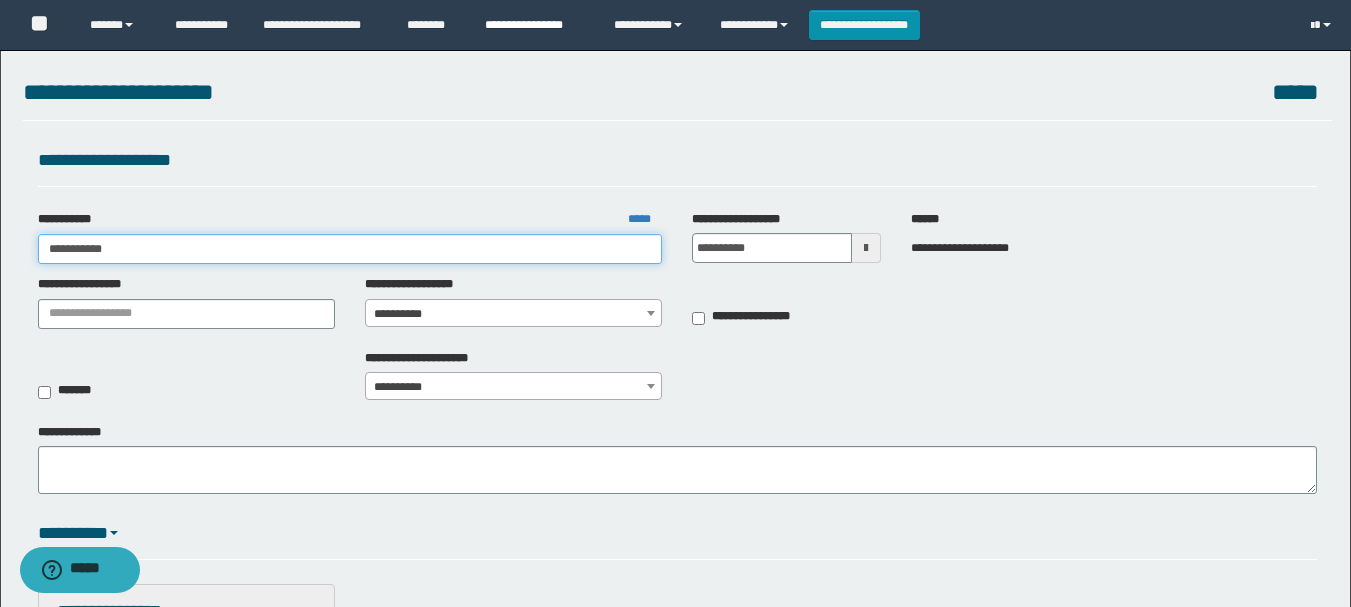 type on "**********" 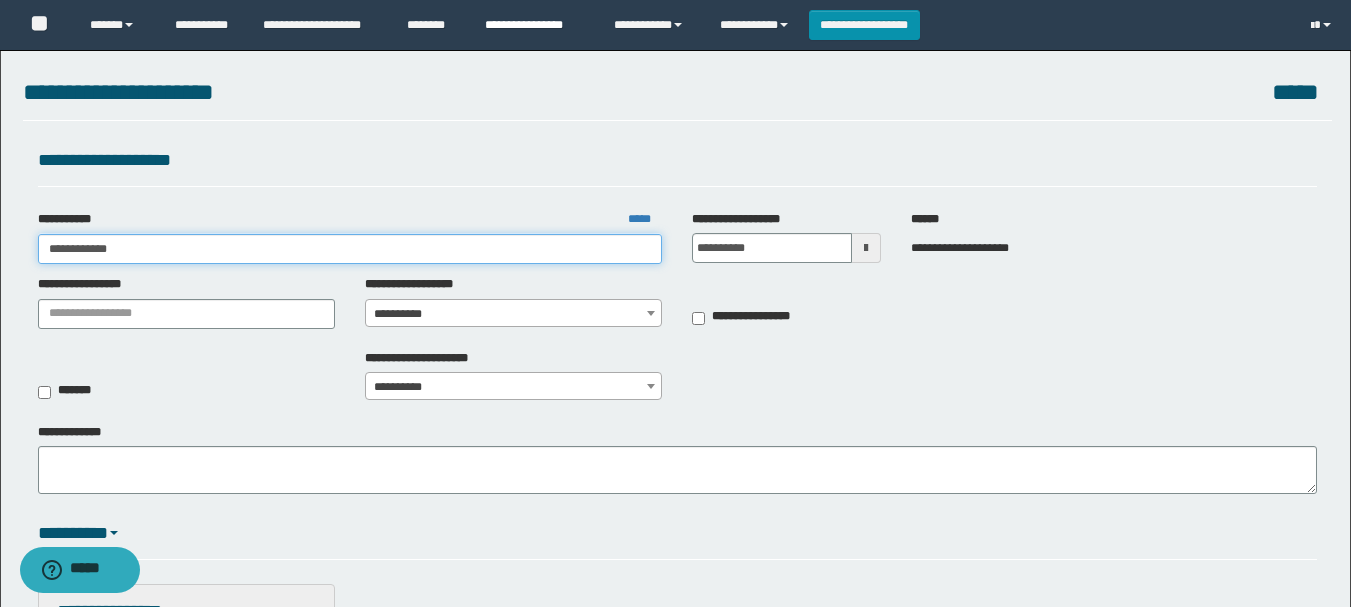 type on "**********" 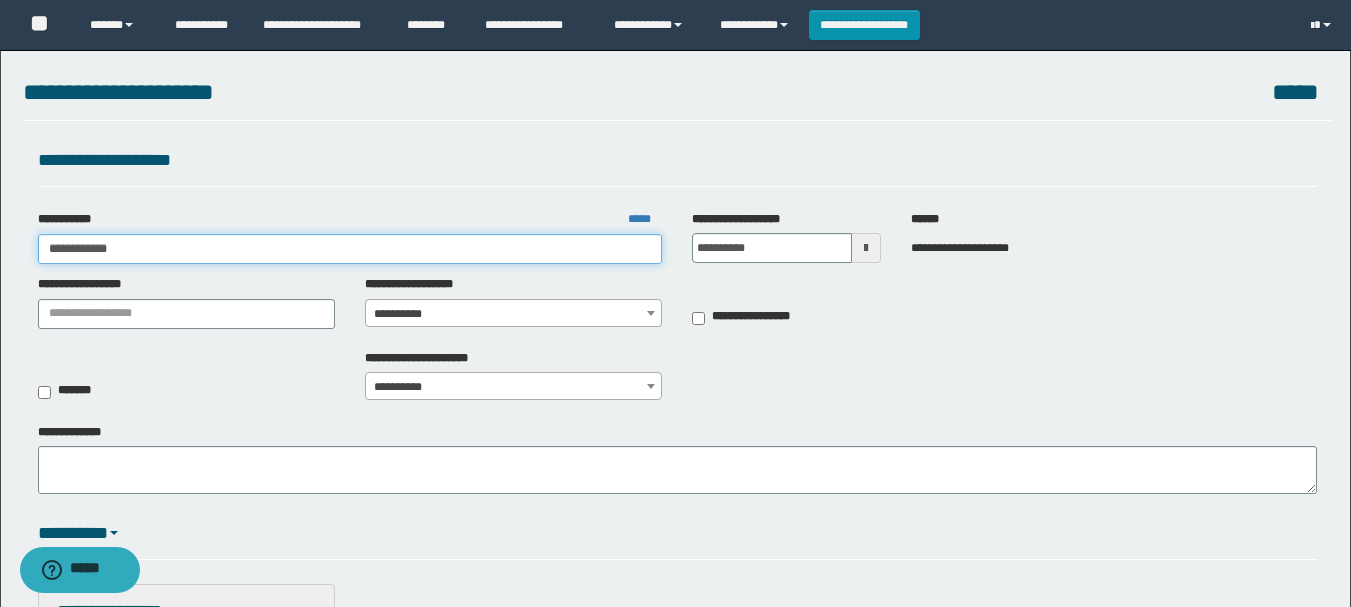 type 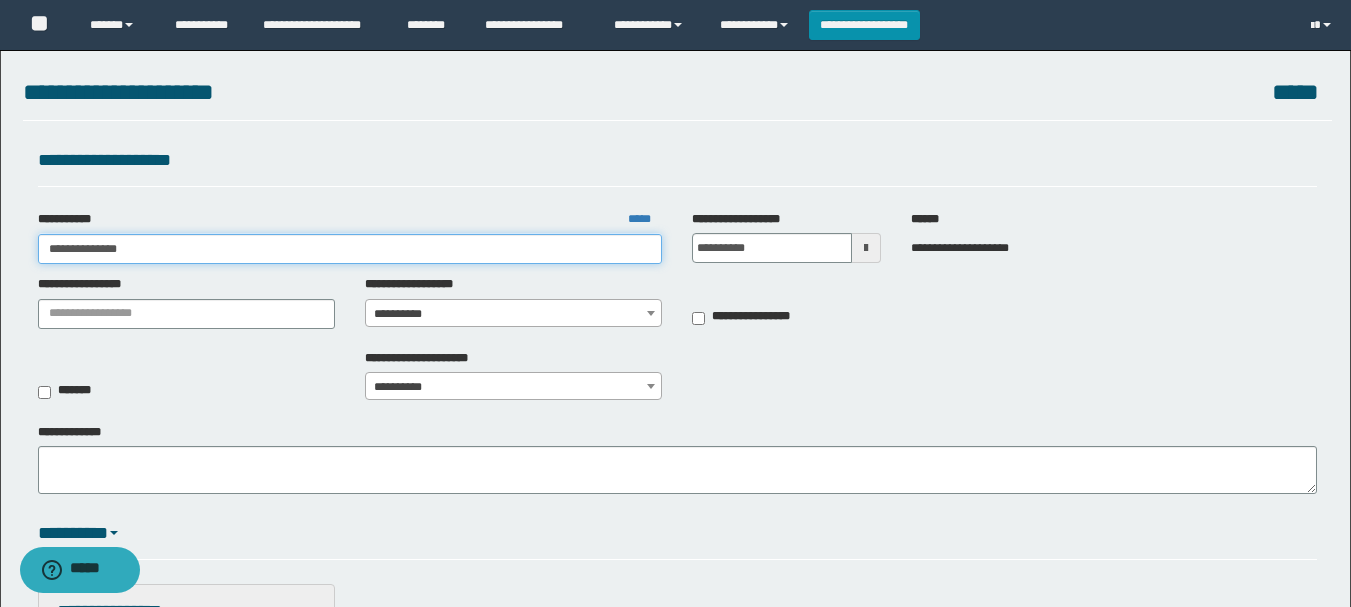 type on "**********" 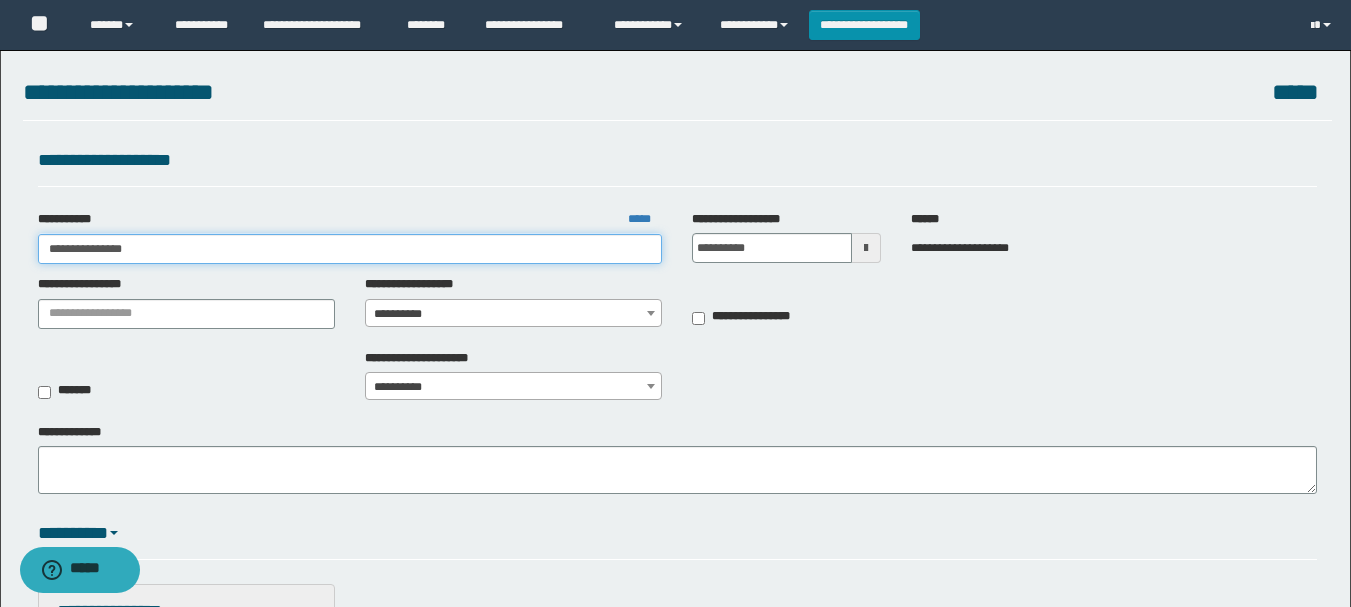 type on "**********" 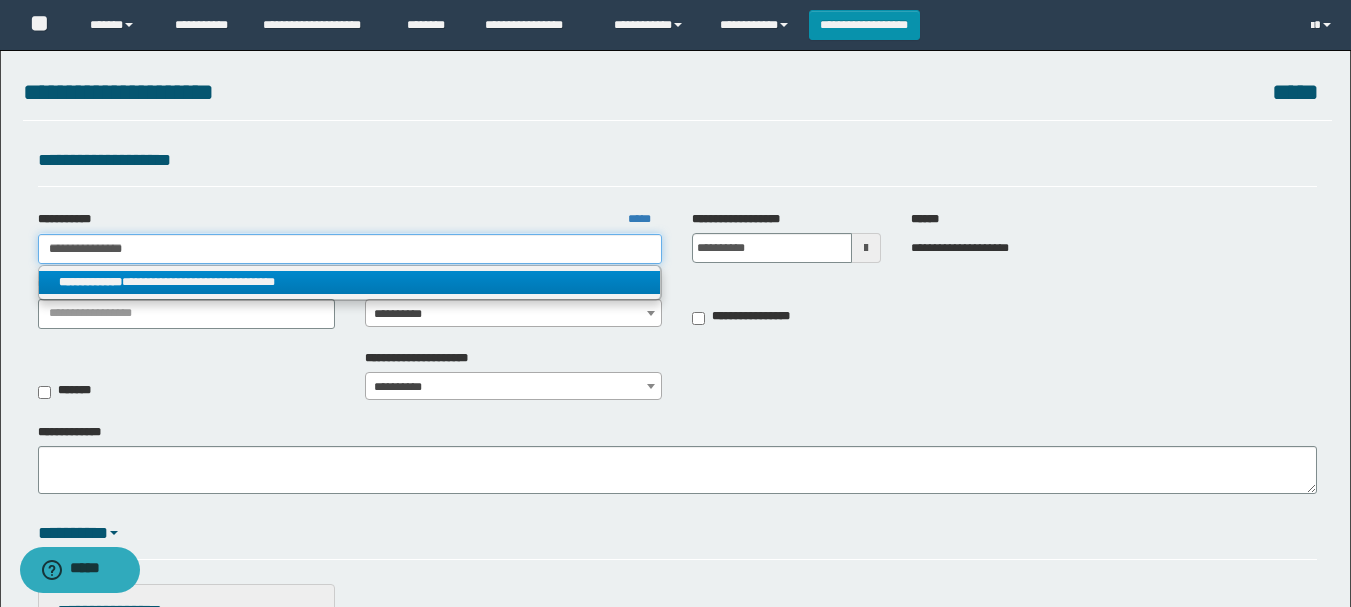 type on "**********" 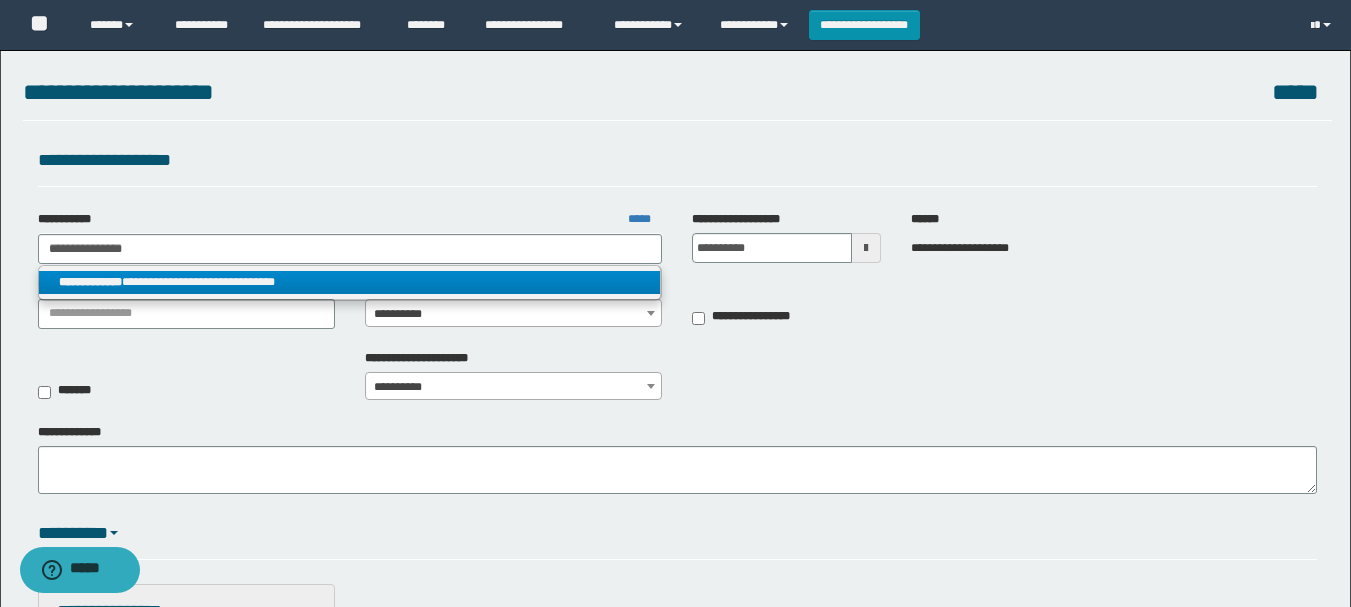 click on "**********" at bounding box center (350, 282) 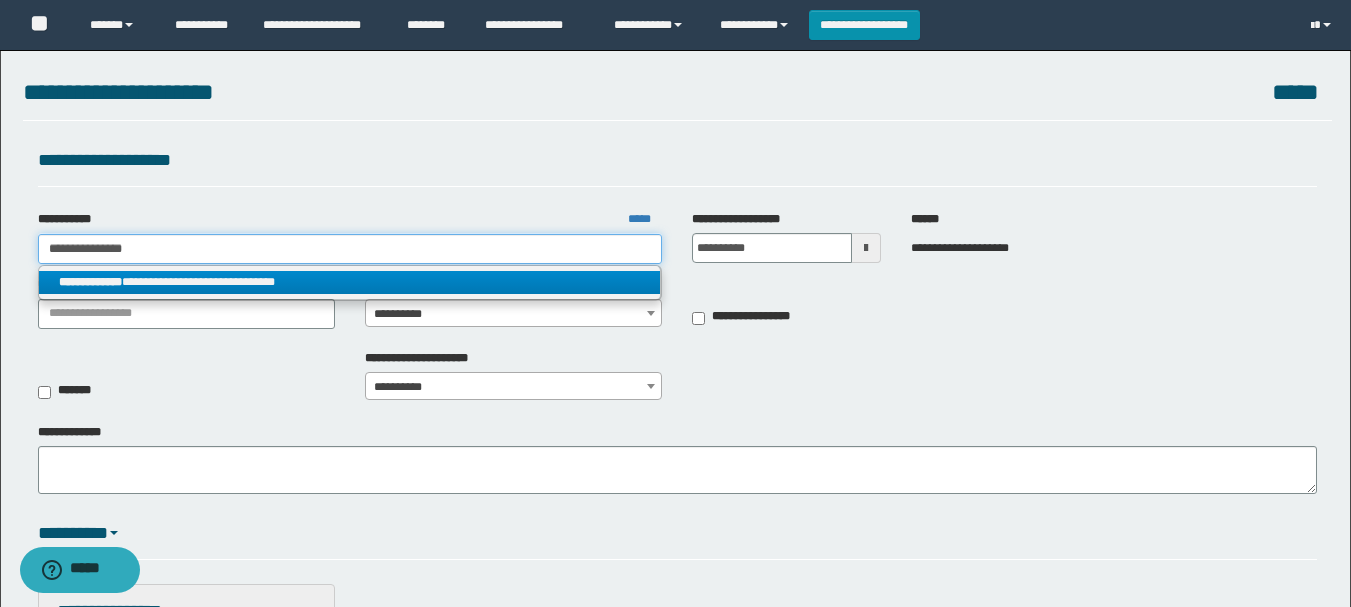 type 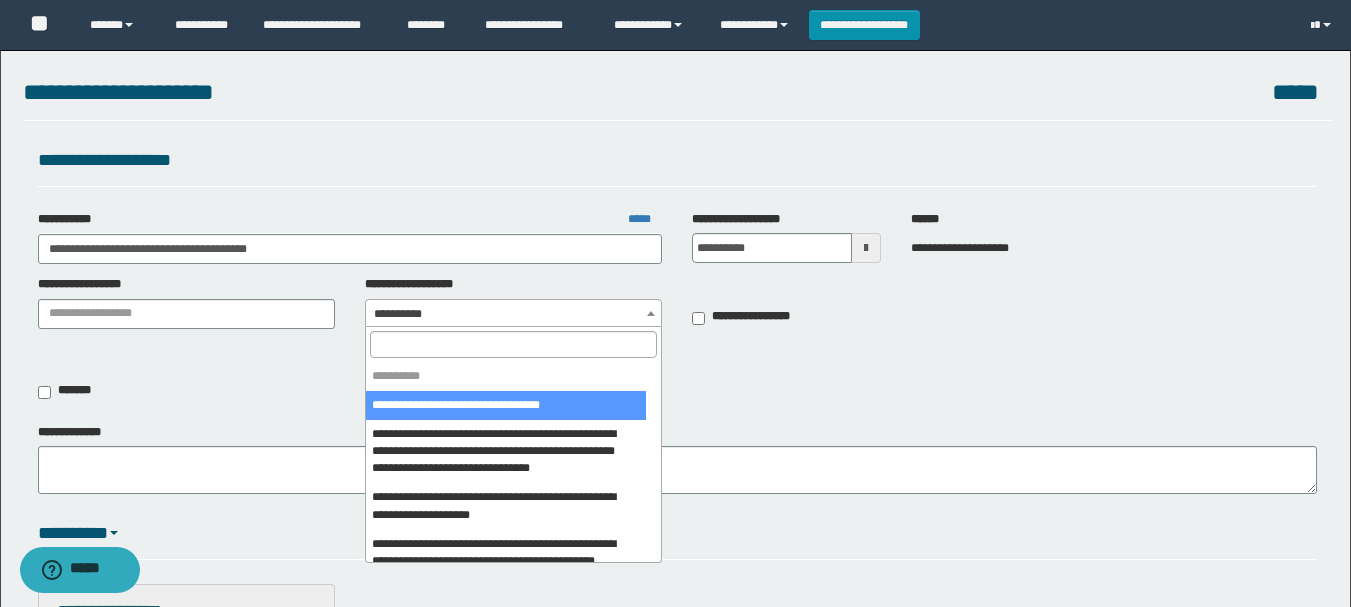 click on "**********" at bounding box center [513, 314] 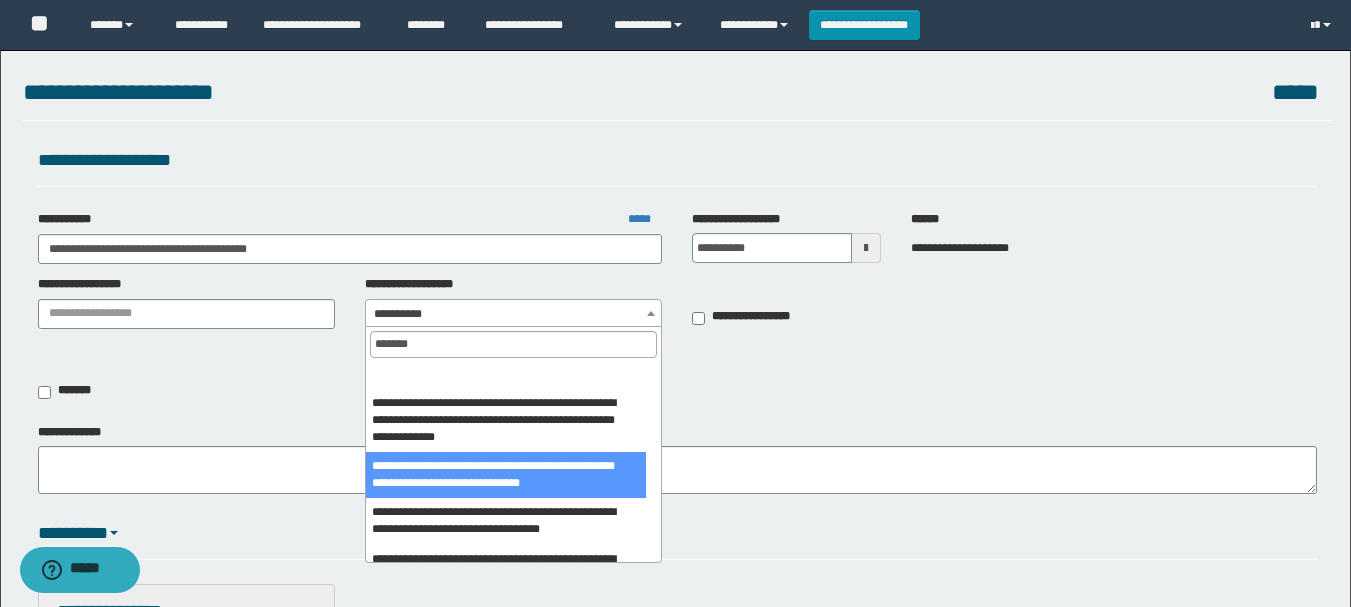 scroll, scrollTop: 200, scrollLeft: 0, axis: vertical 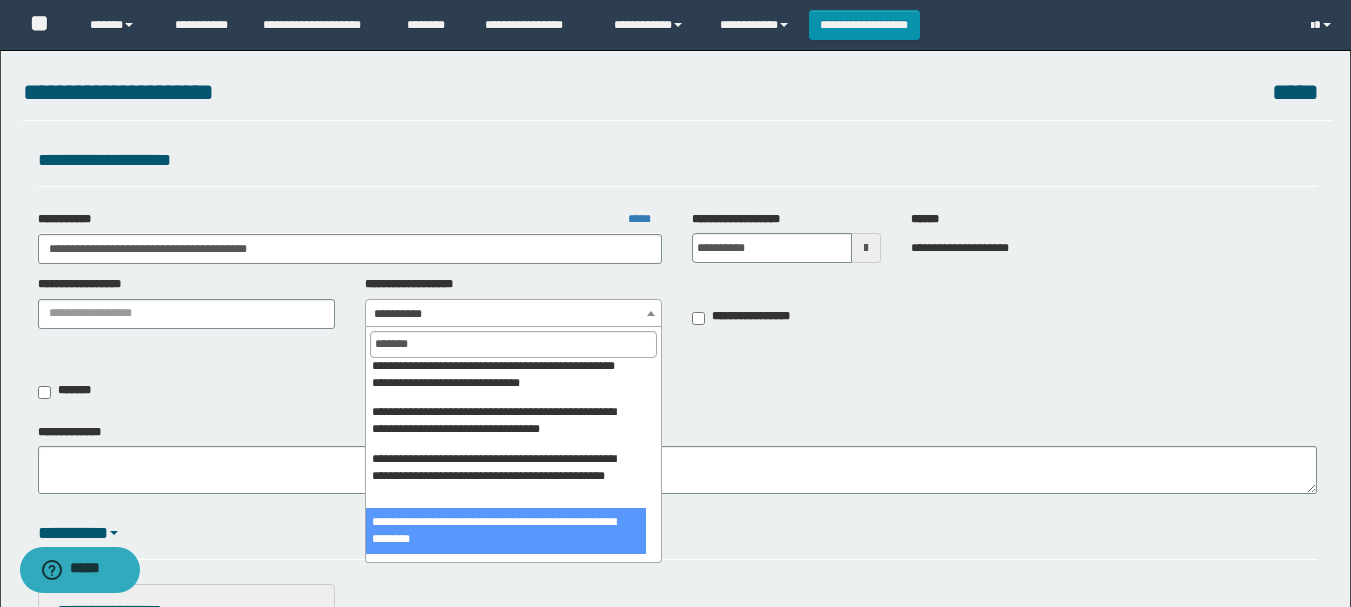 type on "*******" 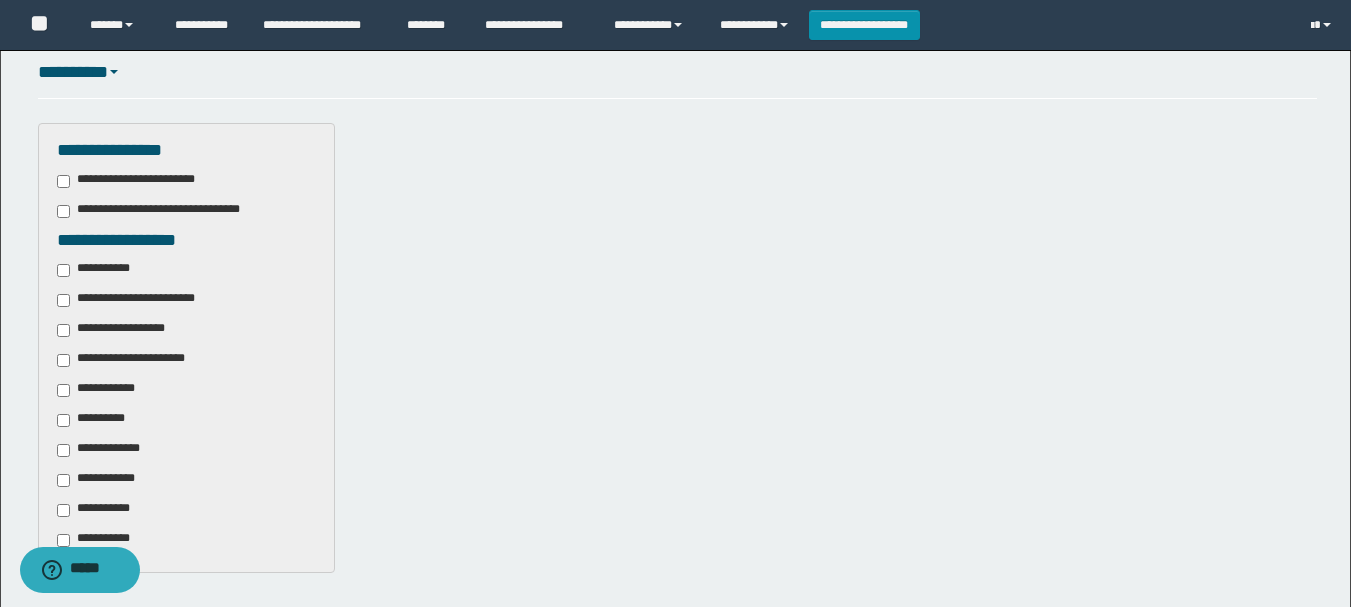 scroll, scrollTop: 500, scrollLeft: 0, axis: vertical 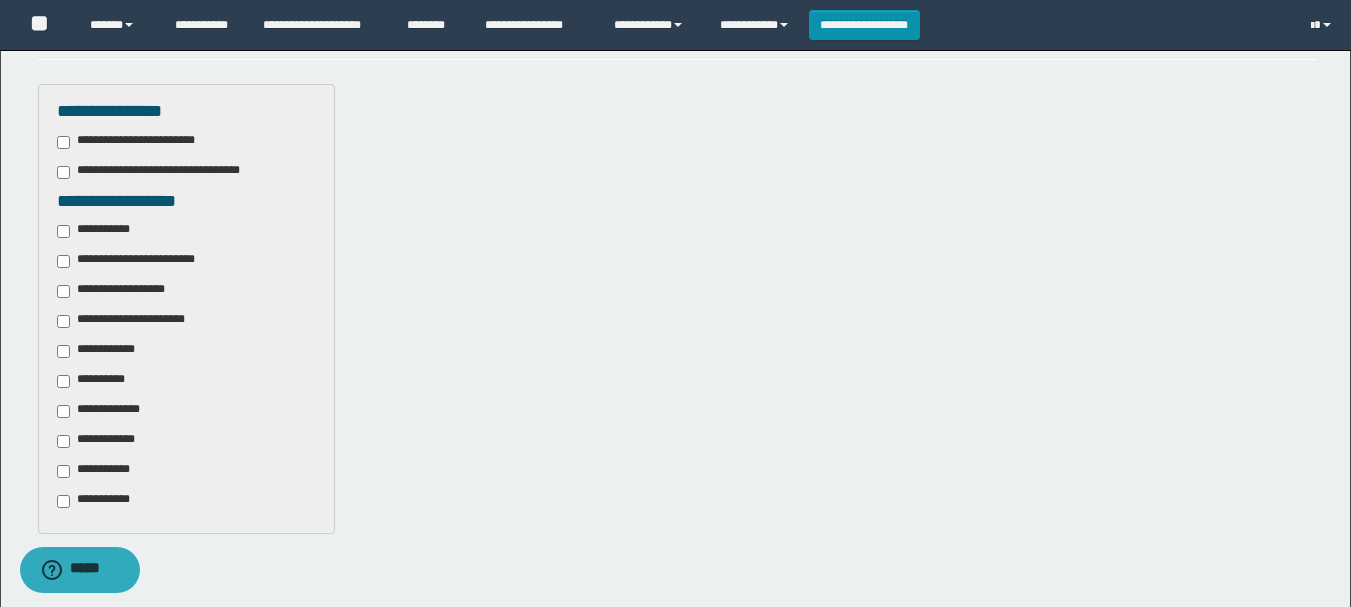 click on "**********" at bounding box center (96, 471) 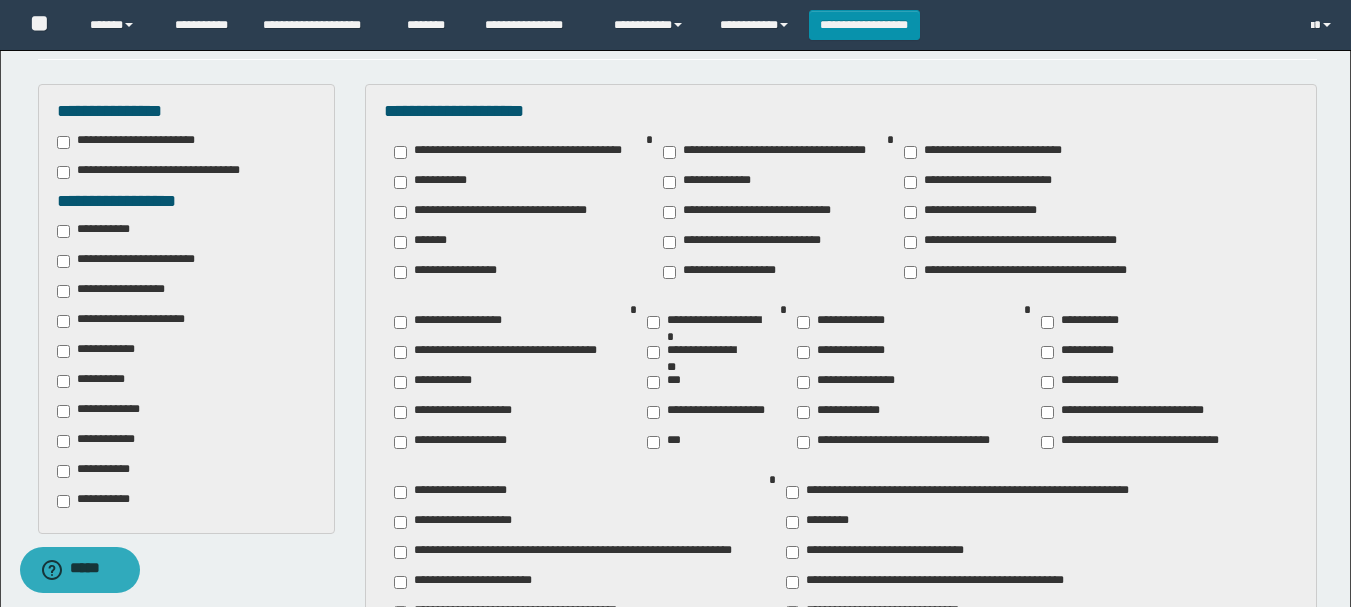 click on "**********" at bounding box center (854, 382) 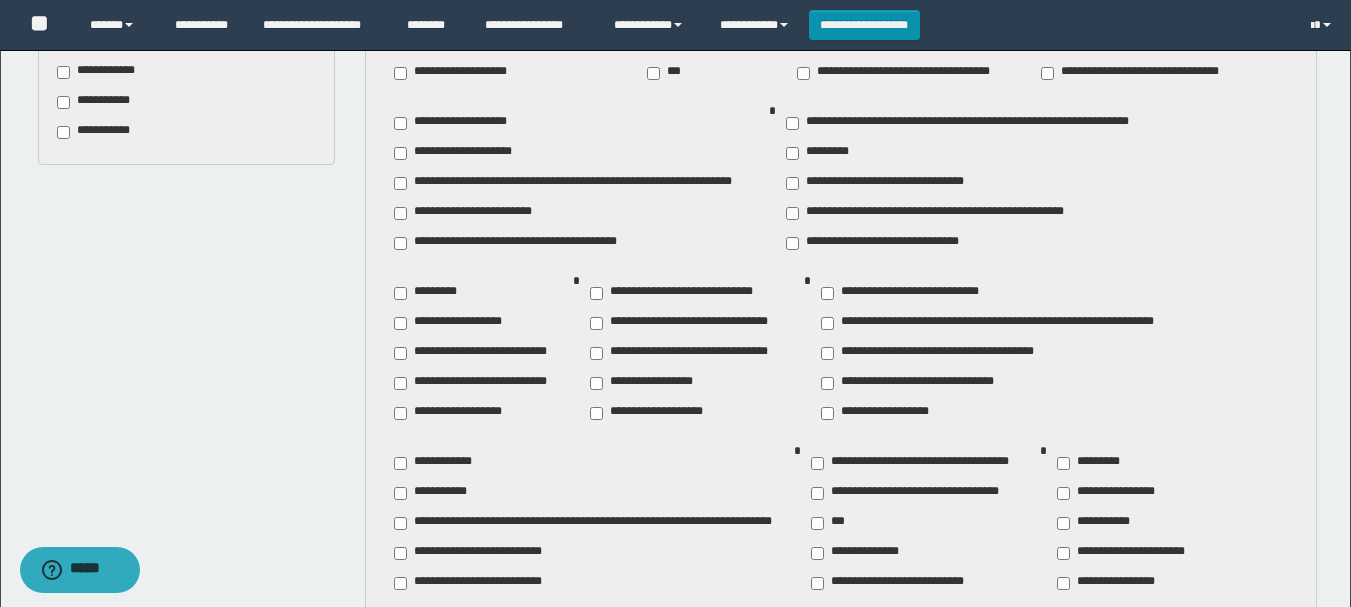 scroll, scrollTop: 900, scrollLeft: 0, axis: vertical 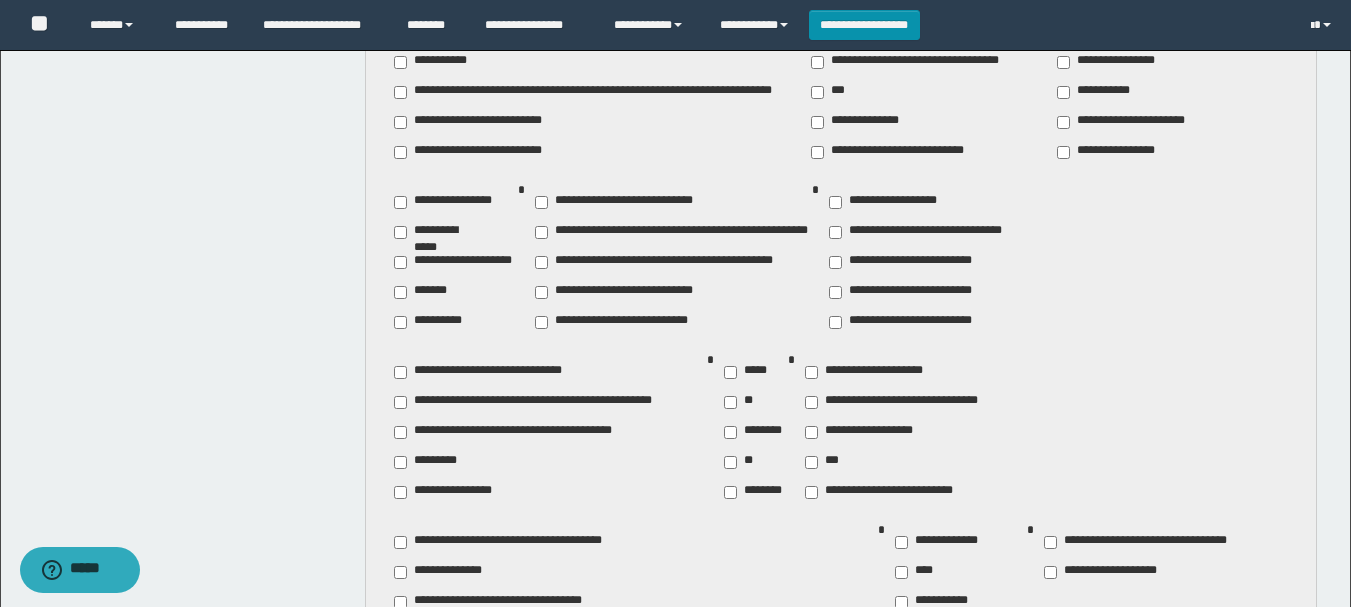 click on "**********" at bounding box center (937, 542) 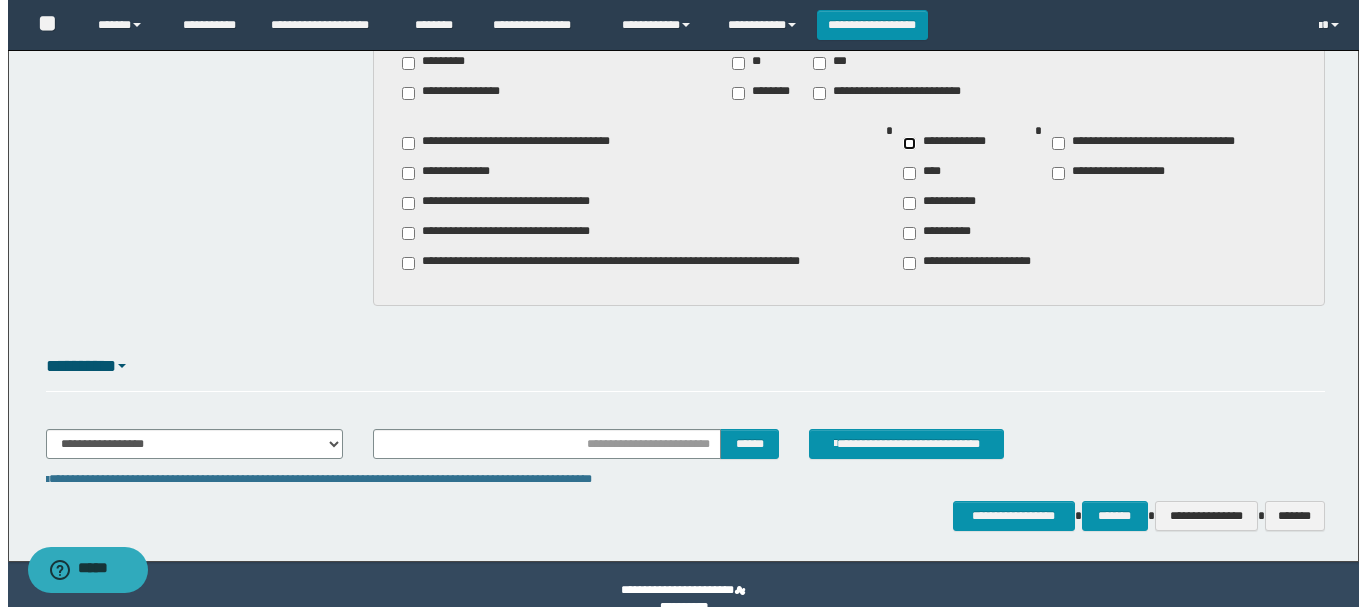 scroll, scrollTop: 1728, scrollLeft: 0, axis: vertical 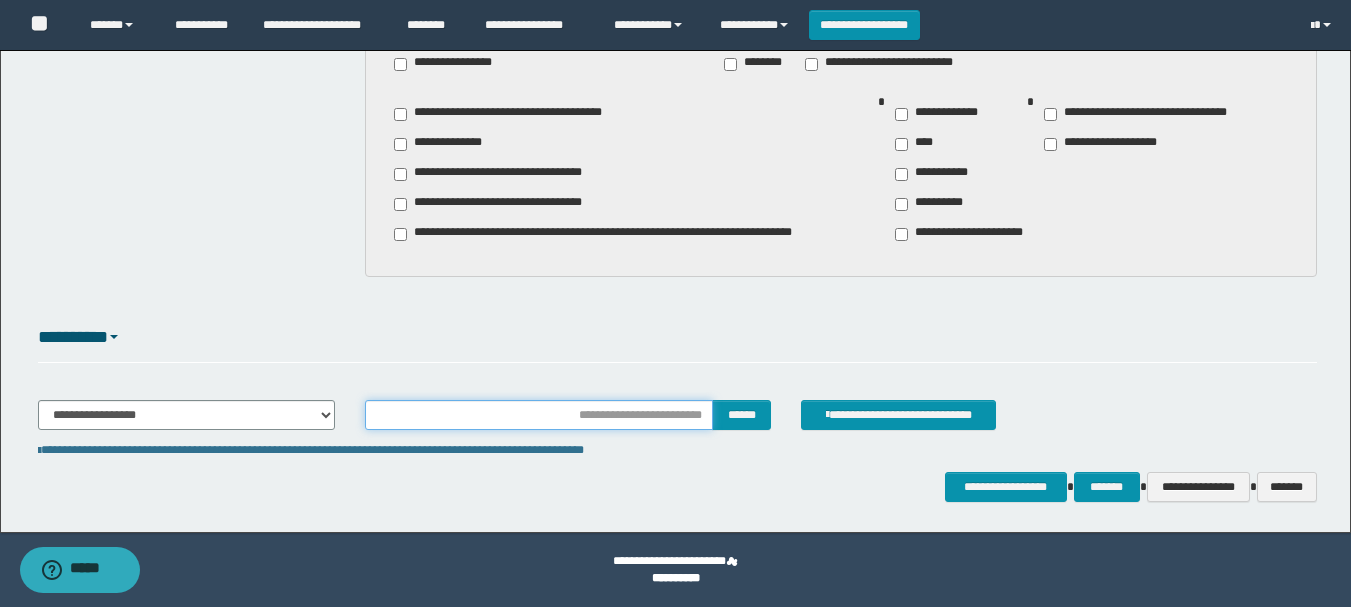 type on "**********" 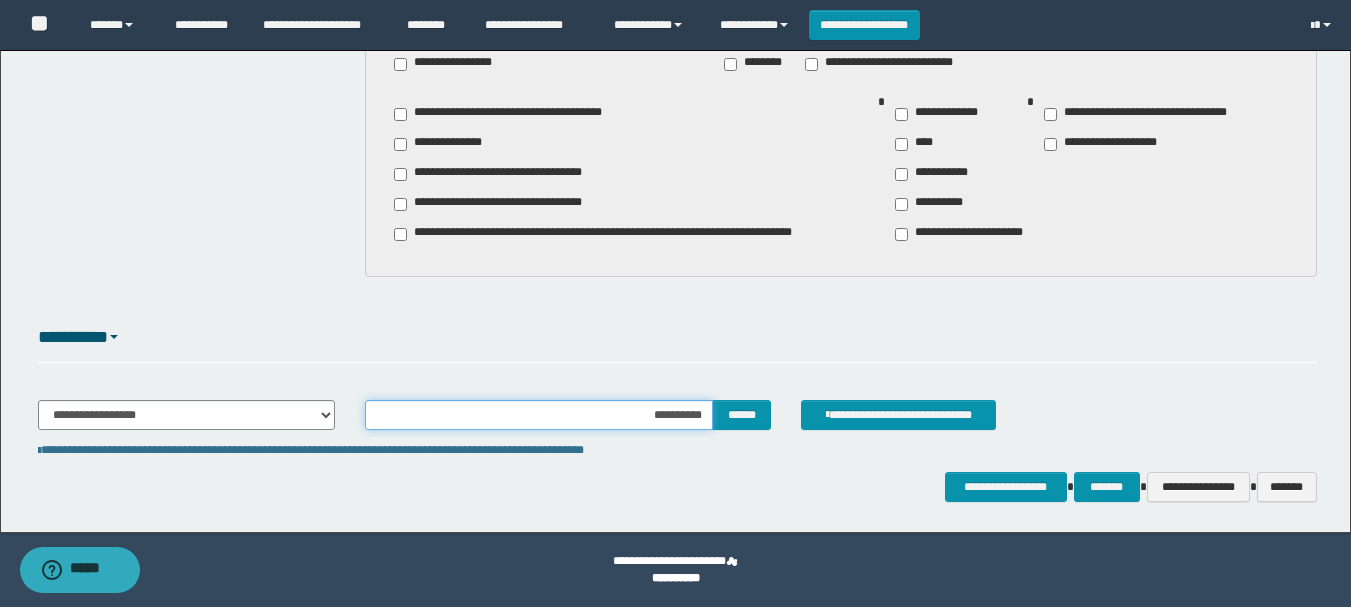 click on "**********" at bounding box center (539, 415) 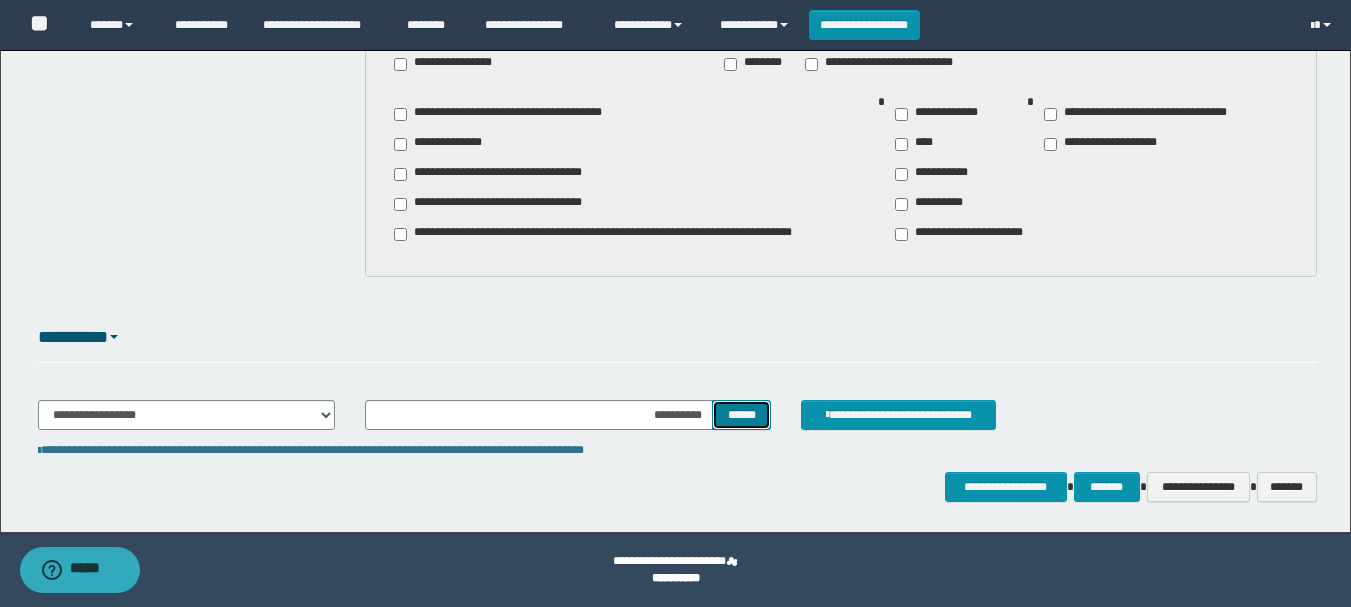 click on "******" at bounding box center [741, 415] 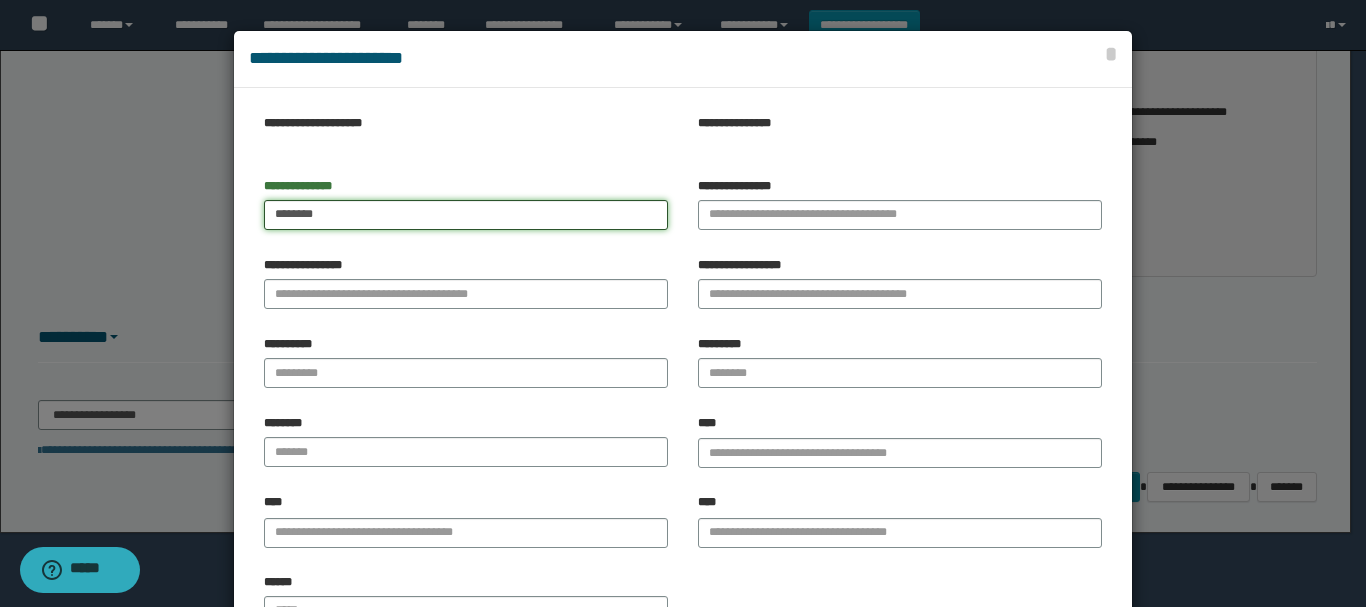 type on "********" 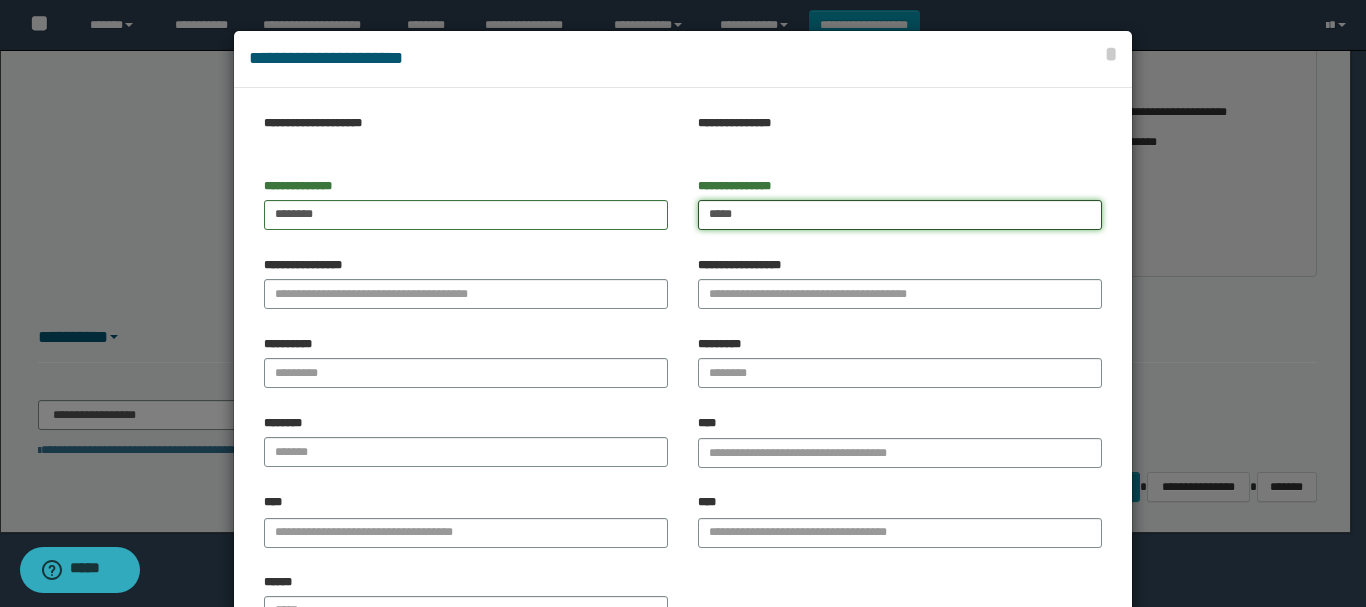 type on "*****" 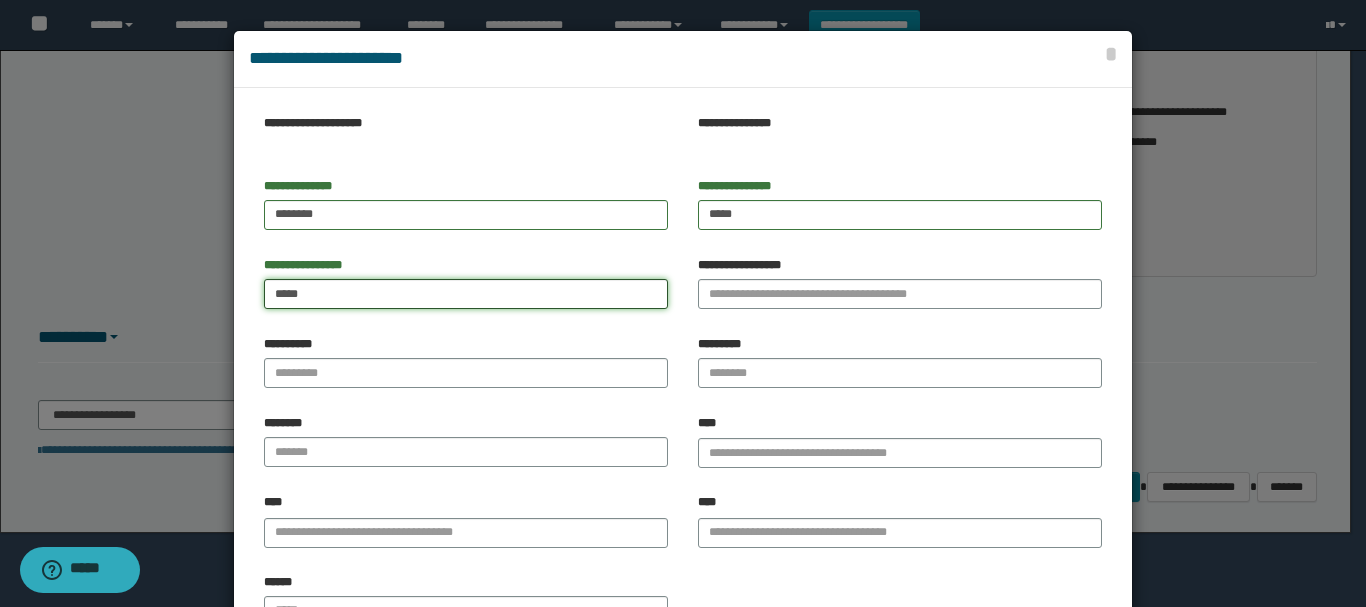 type on "*****" 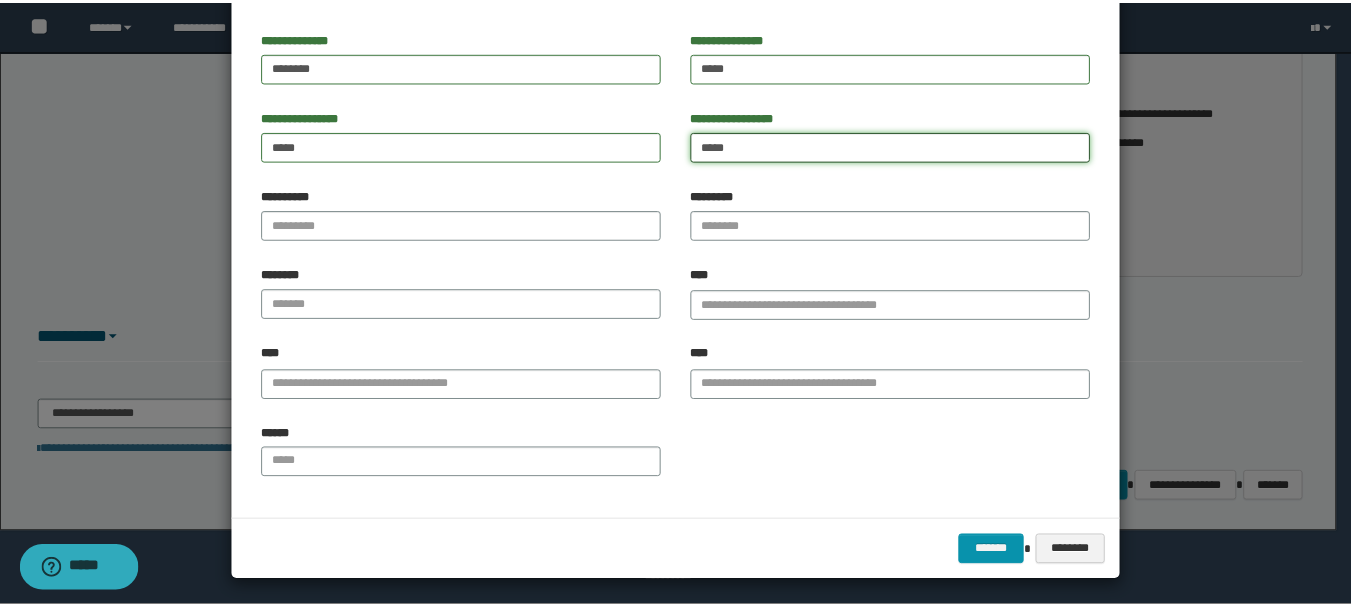 scroll, scrollTop: 153, scrollLeft: 0, axis: vertical 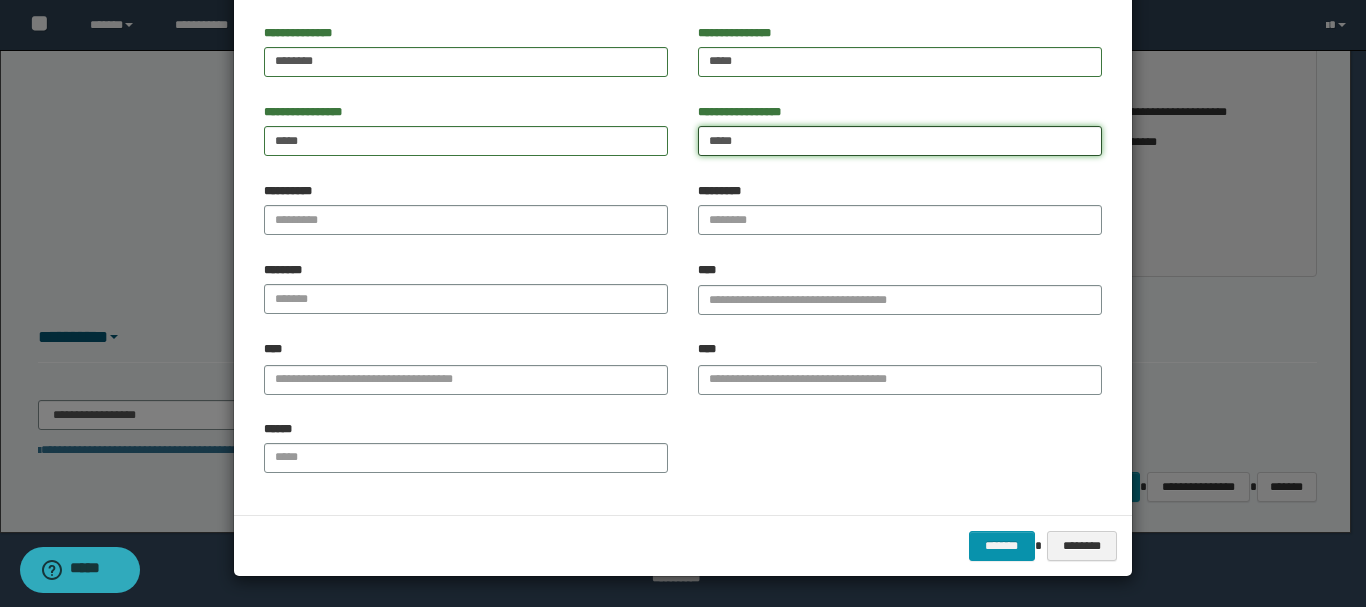 type on "*****" 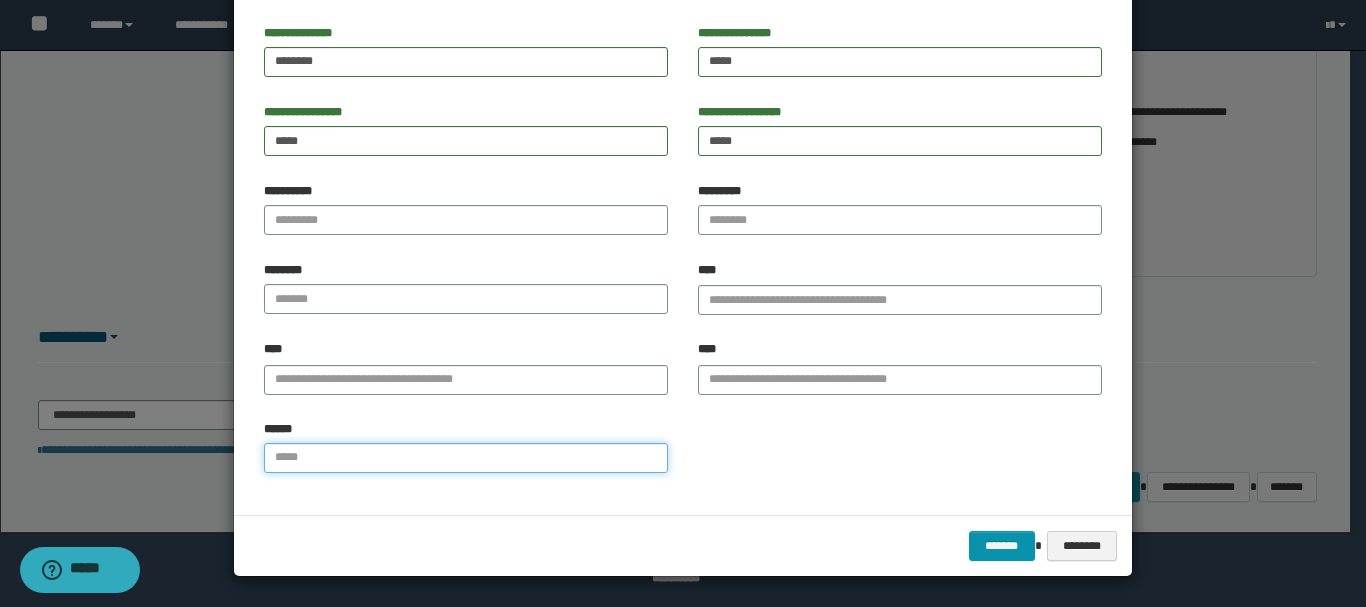 click on "******" at bounding box center (466, 458) 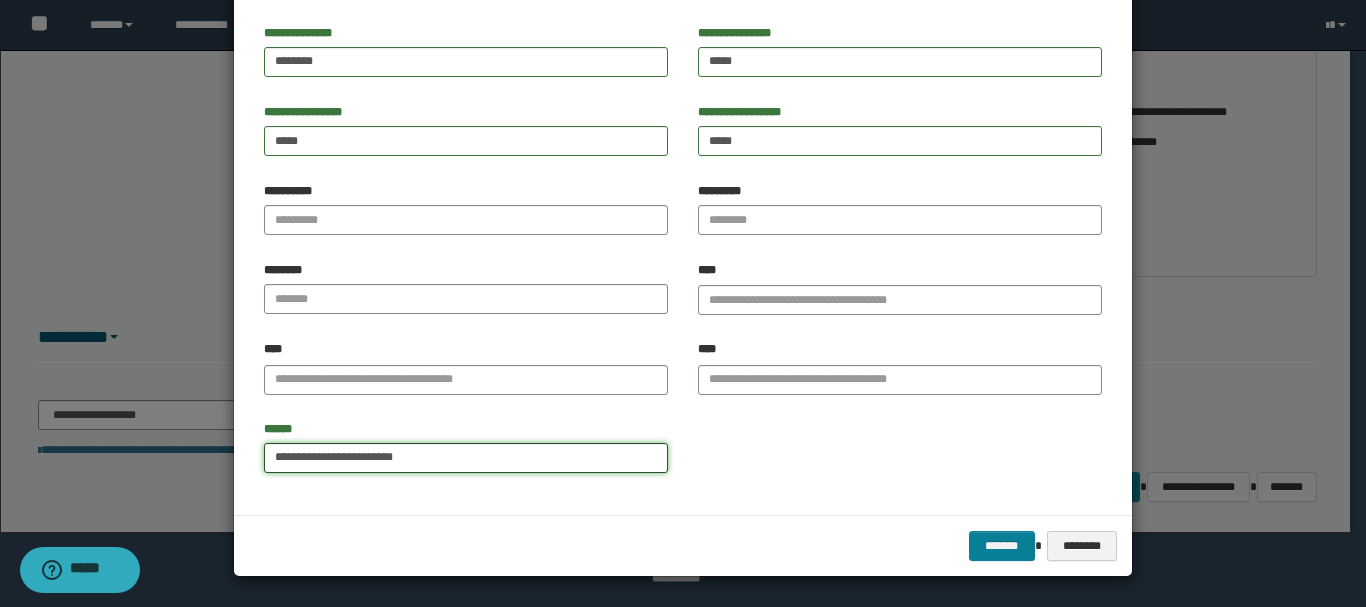 type on "**********" 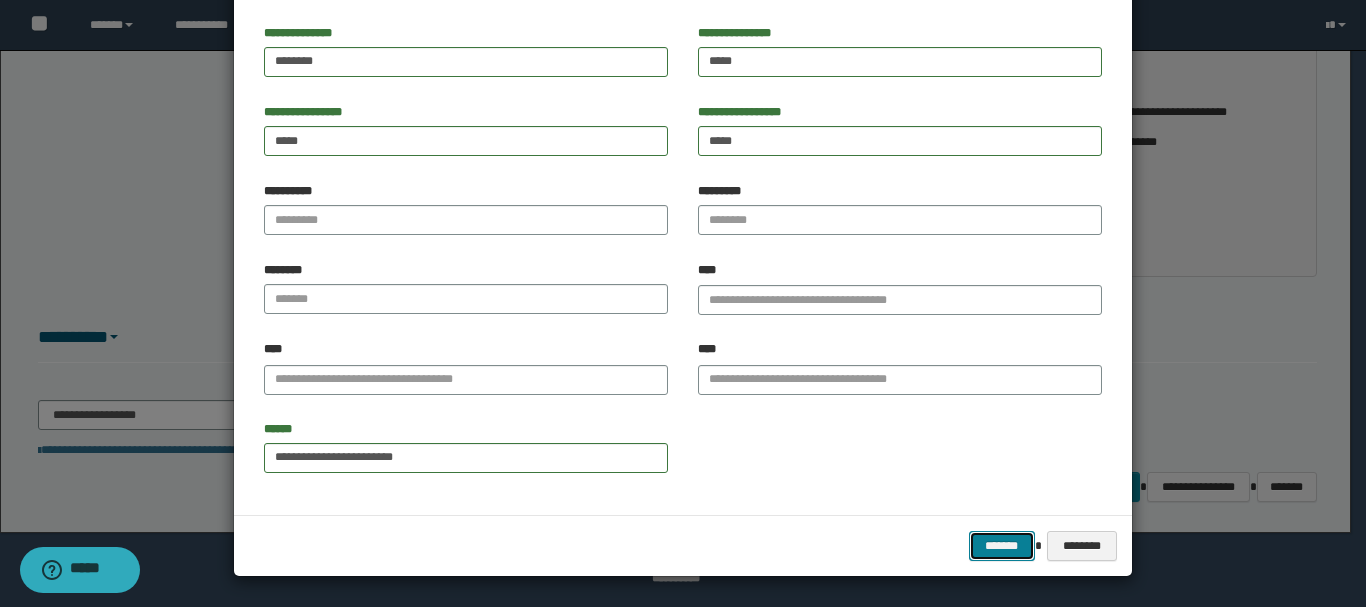 click on "*******" at bounding box center (1002, 546) 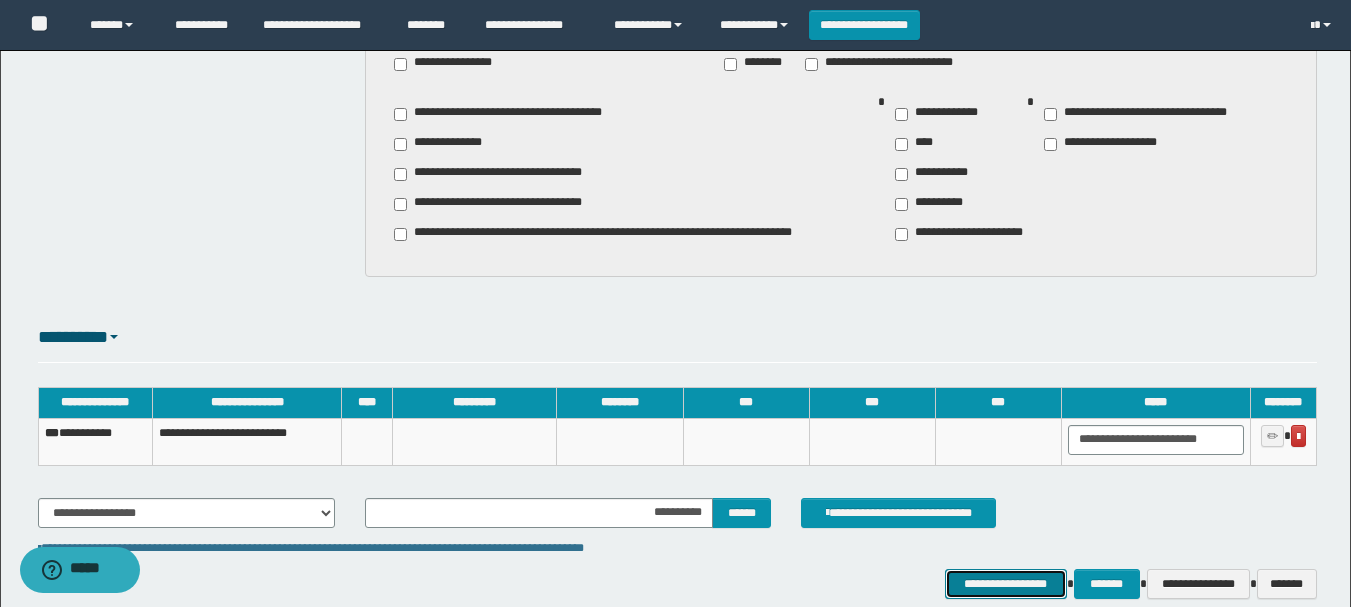 click on "**********" at bounding box center (1006, 584) 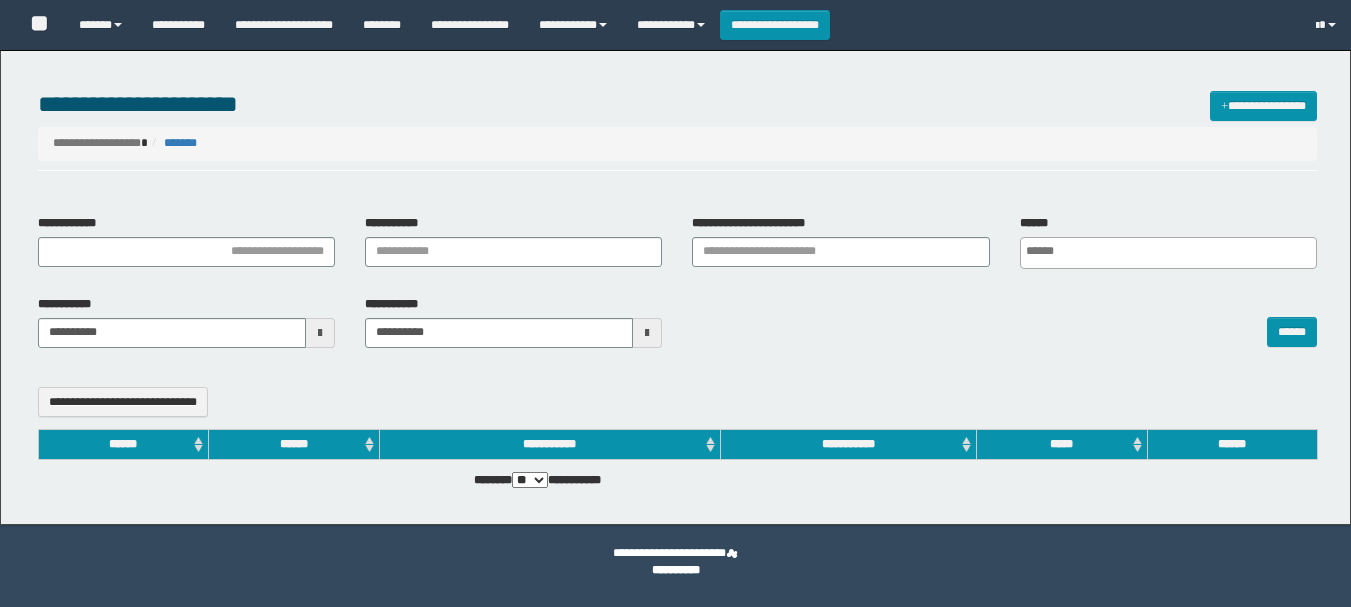 select 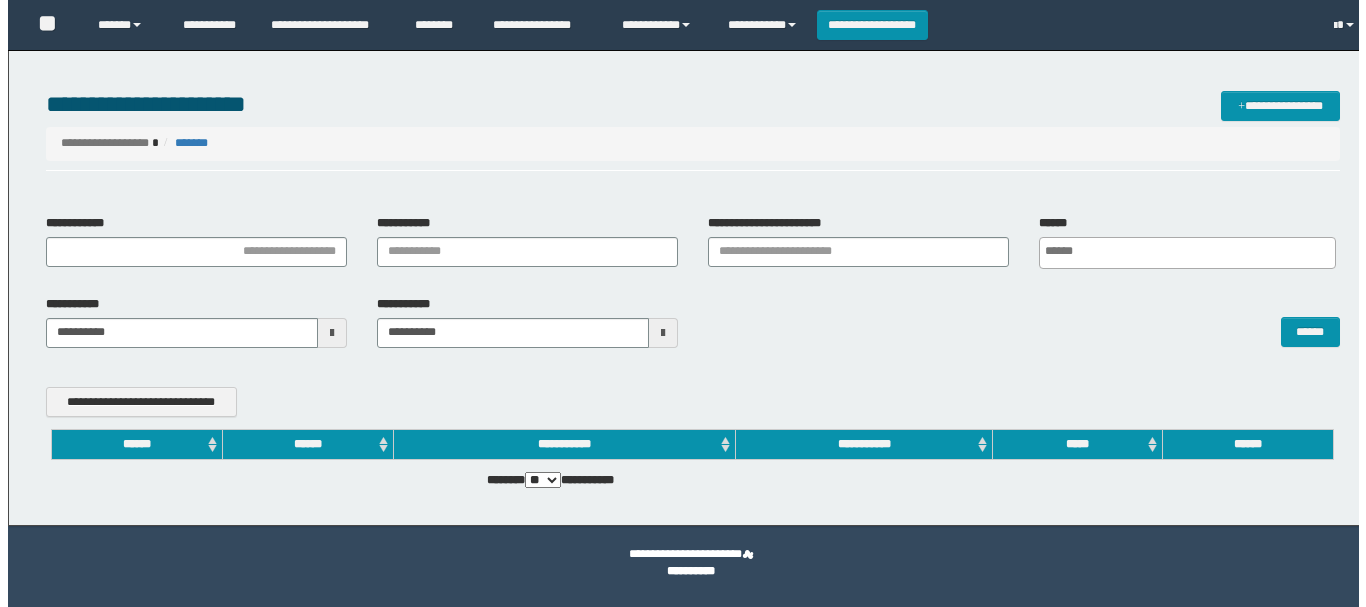 scroll, scrollTop: 0, scrollLeft: 0, axis: both 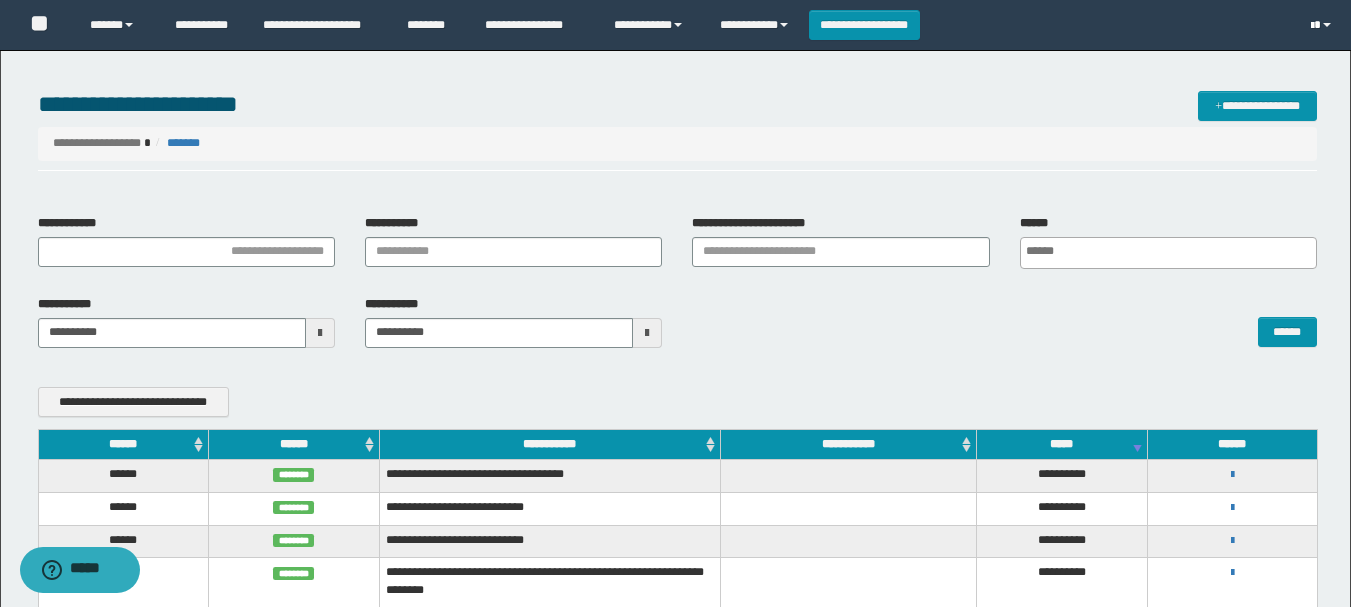 click at bounding box center (1312, 26) 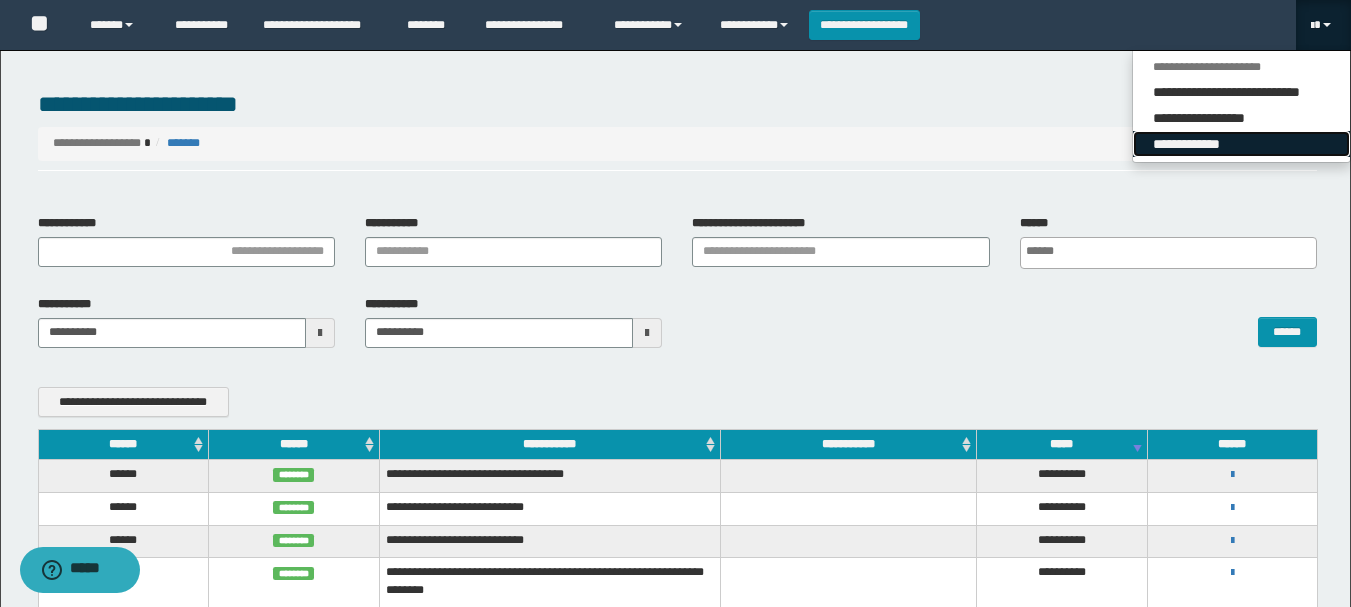 click on "**********" at bounding box center [1241, 144] 